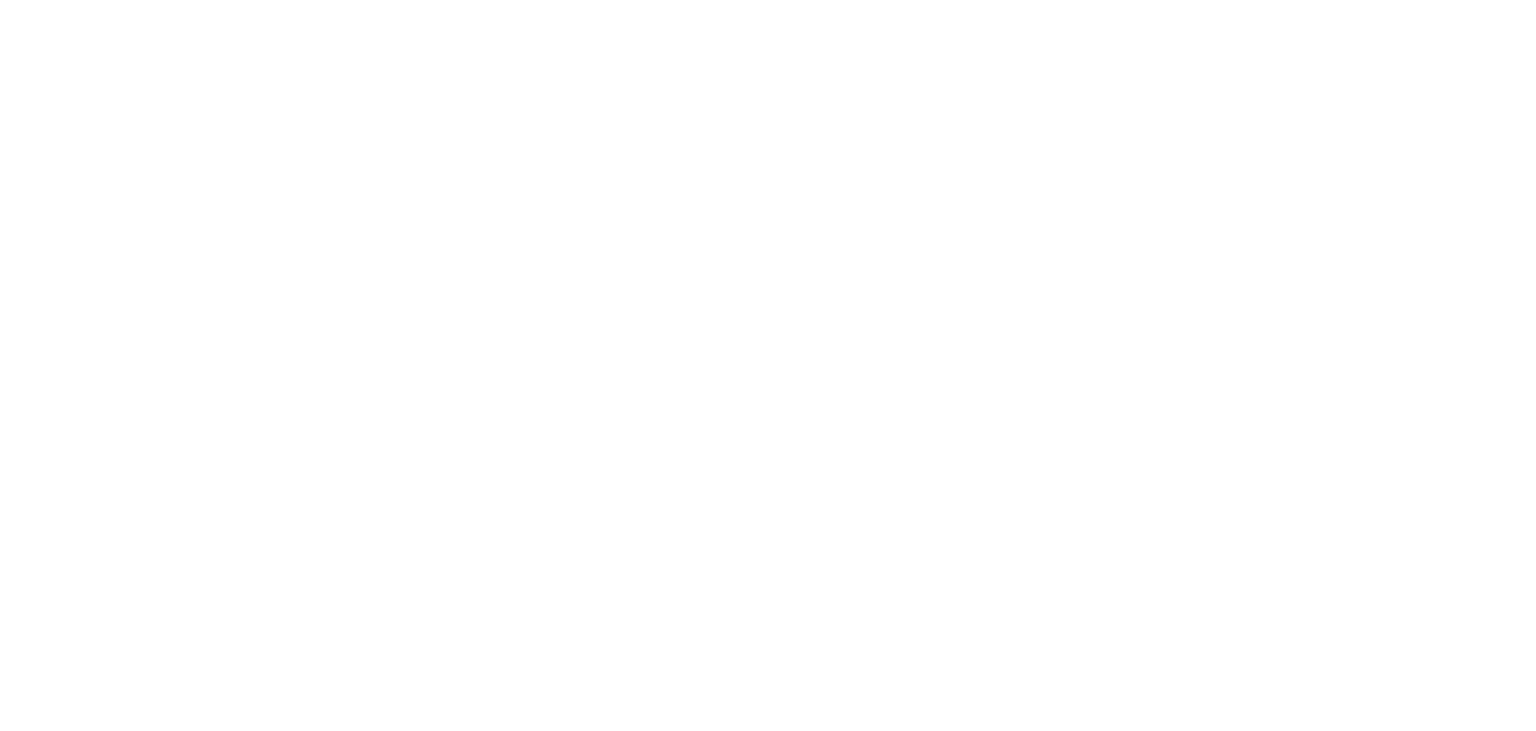 scroll, scrollTop: 0, scrollLeft: 0, axis: both 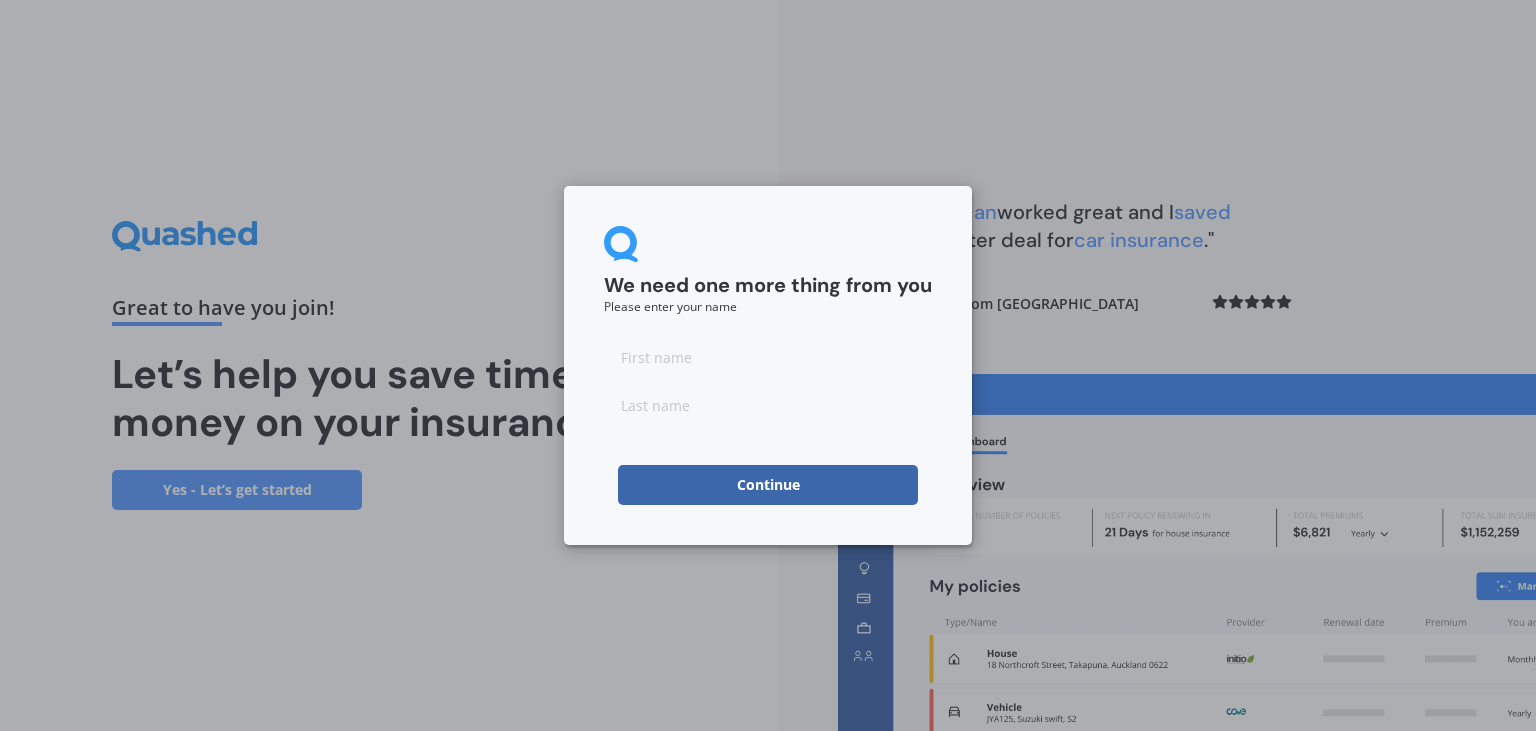 click at bounding box center [768, 357] 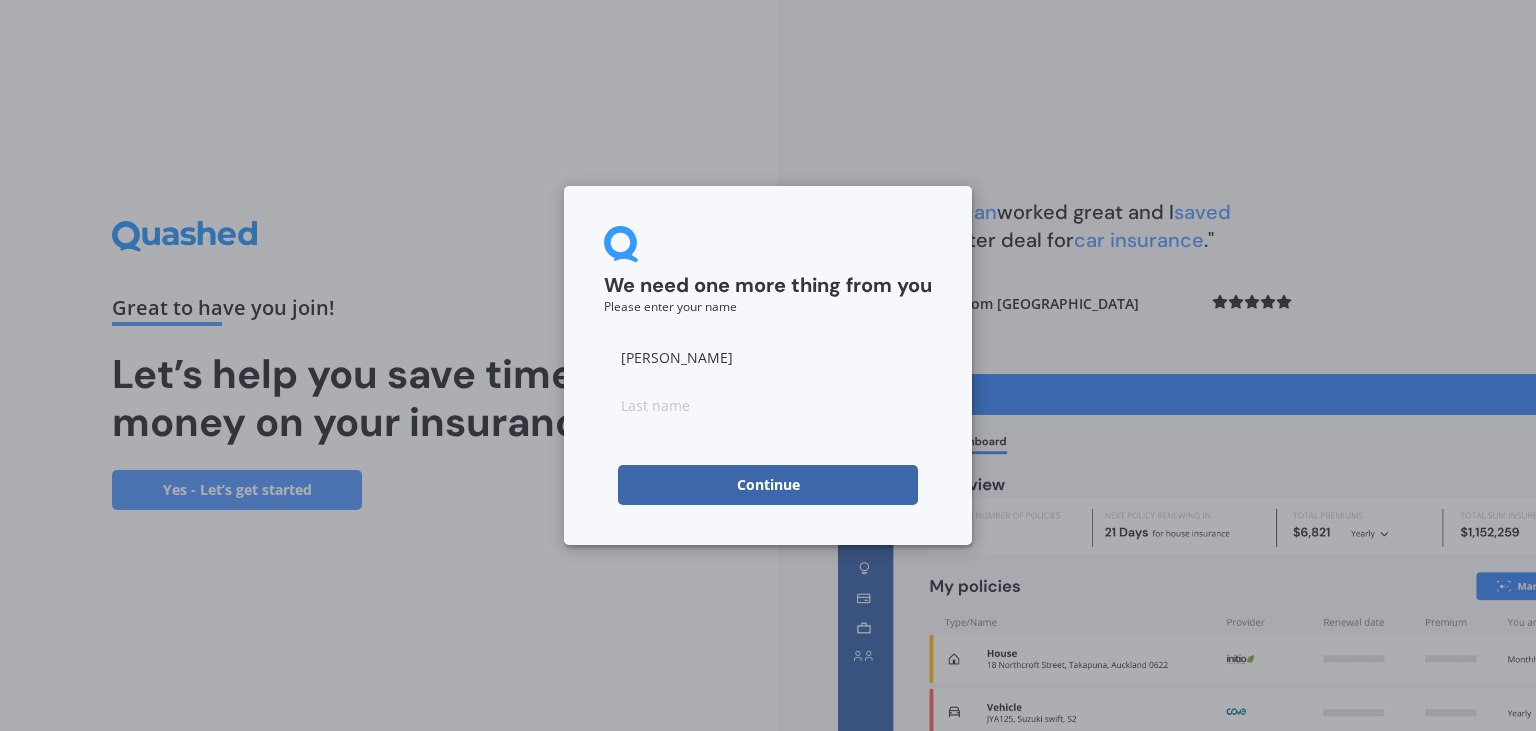 type on "[PERSON_NAME]" 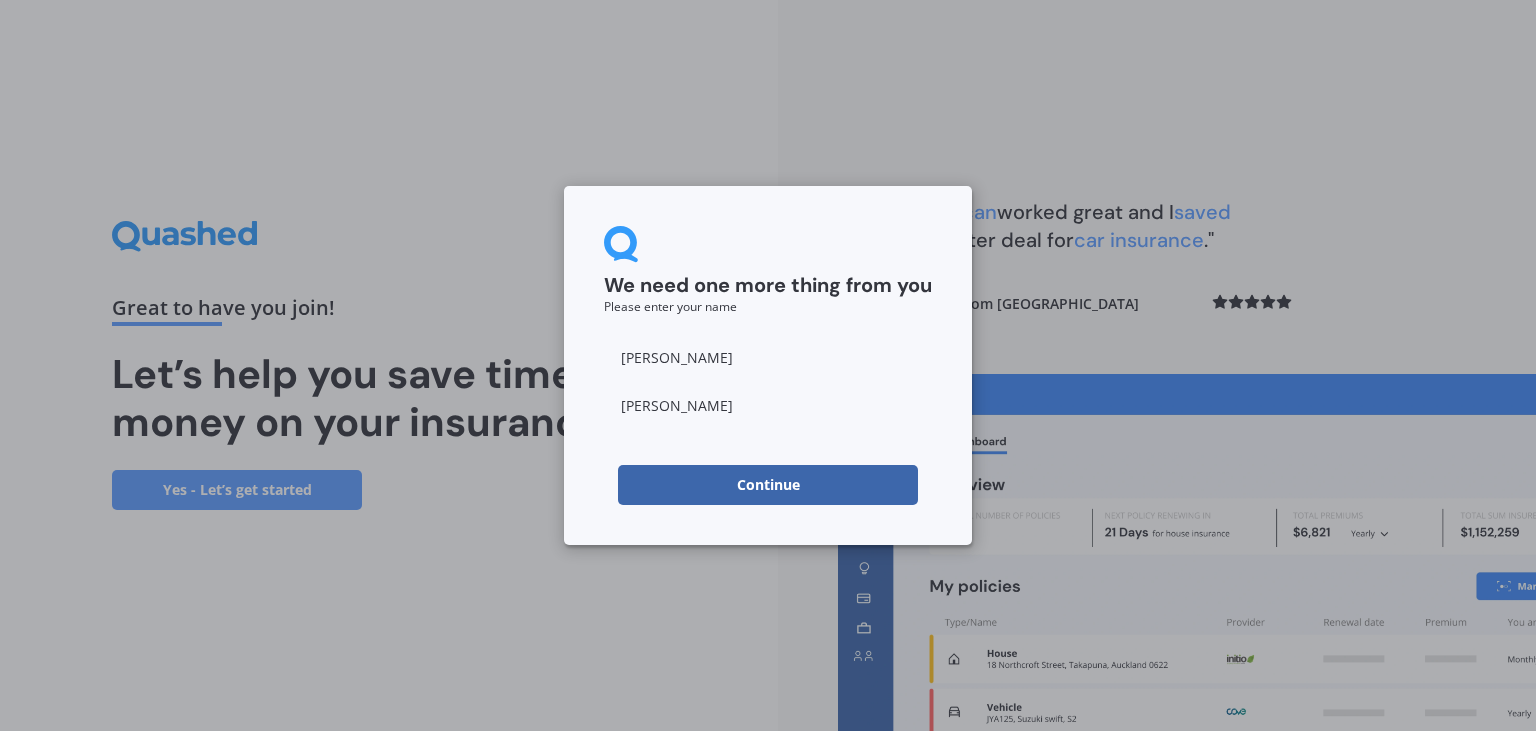 type on "[PERSON_NAME]" 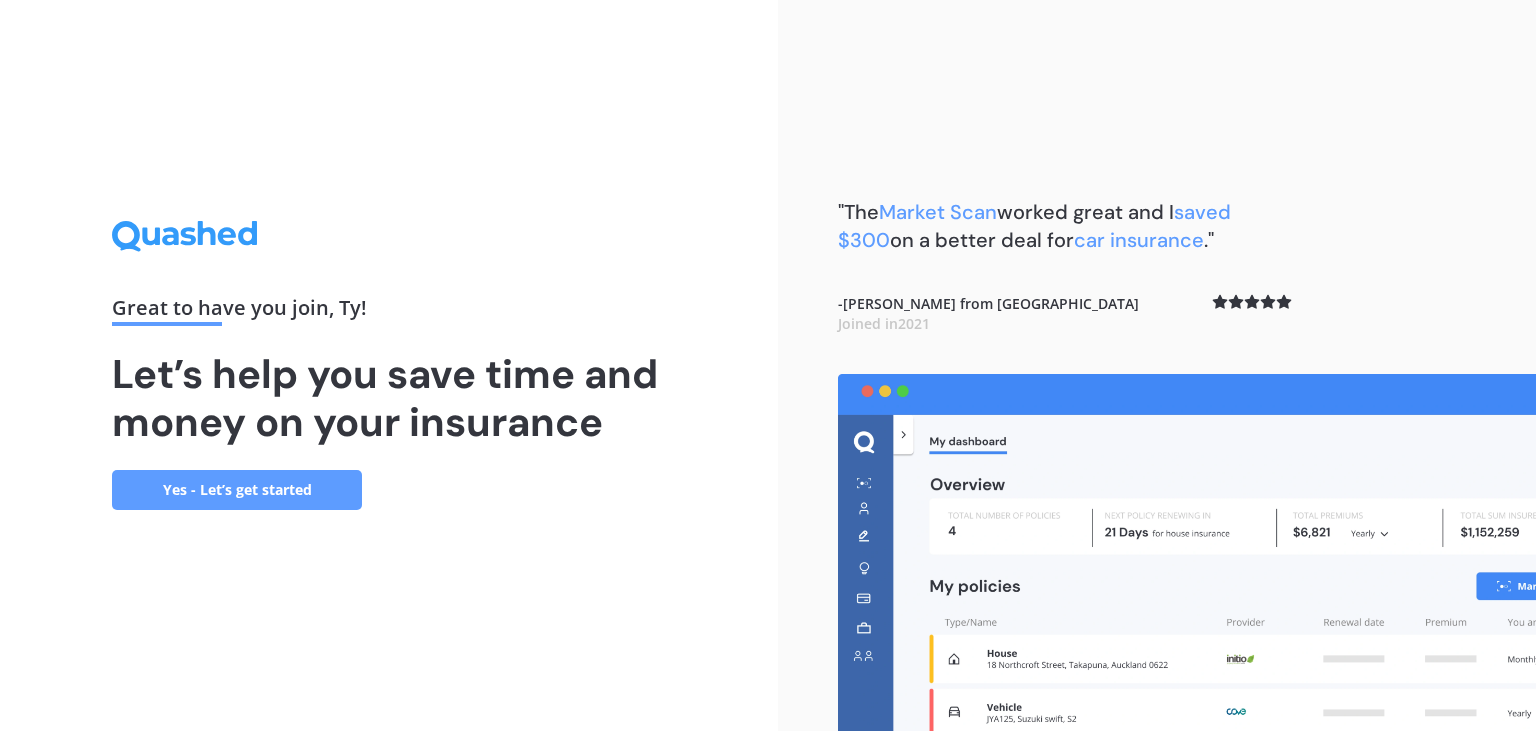 click on "Yes - Let’s get started" at bounding box center [237, 490] 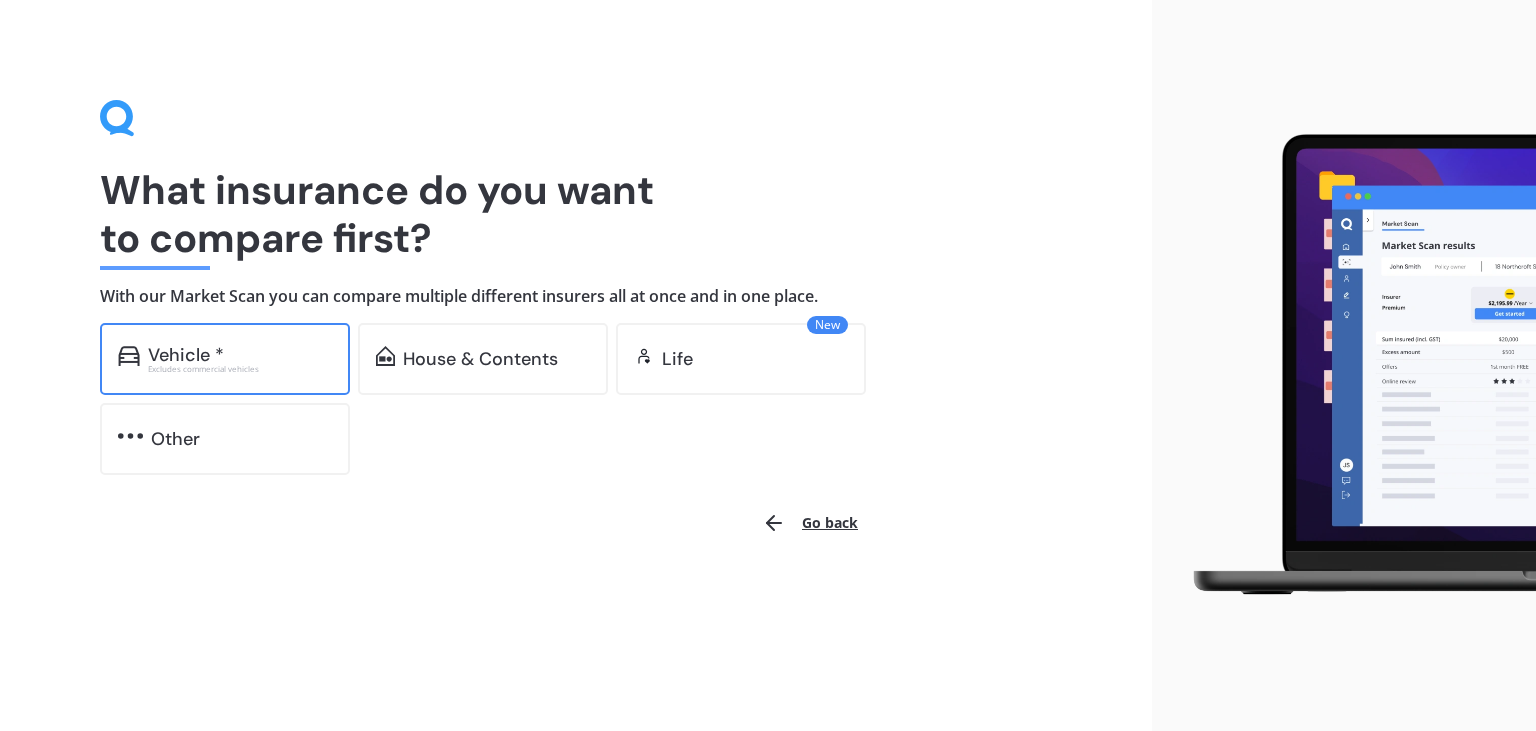 click on "Vehicle * Excludes commercial vehicles" at bounding box center (225, 359) 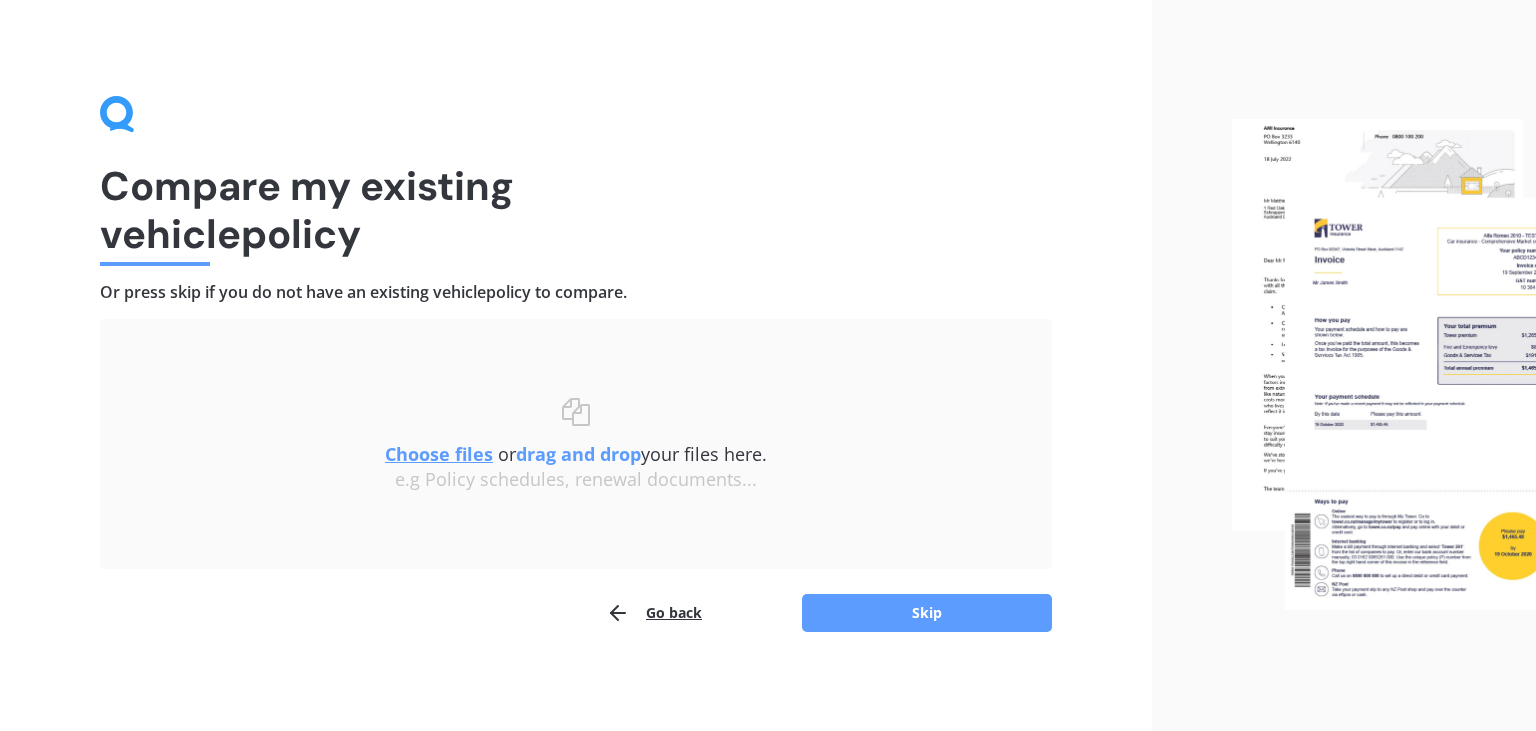 scroll, scrollTop: 4, scrollLeft: 0, axis: vertical 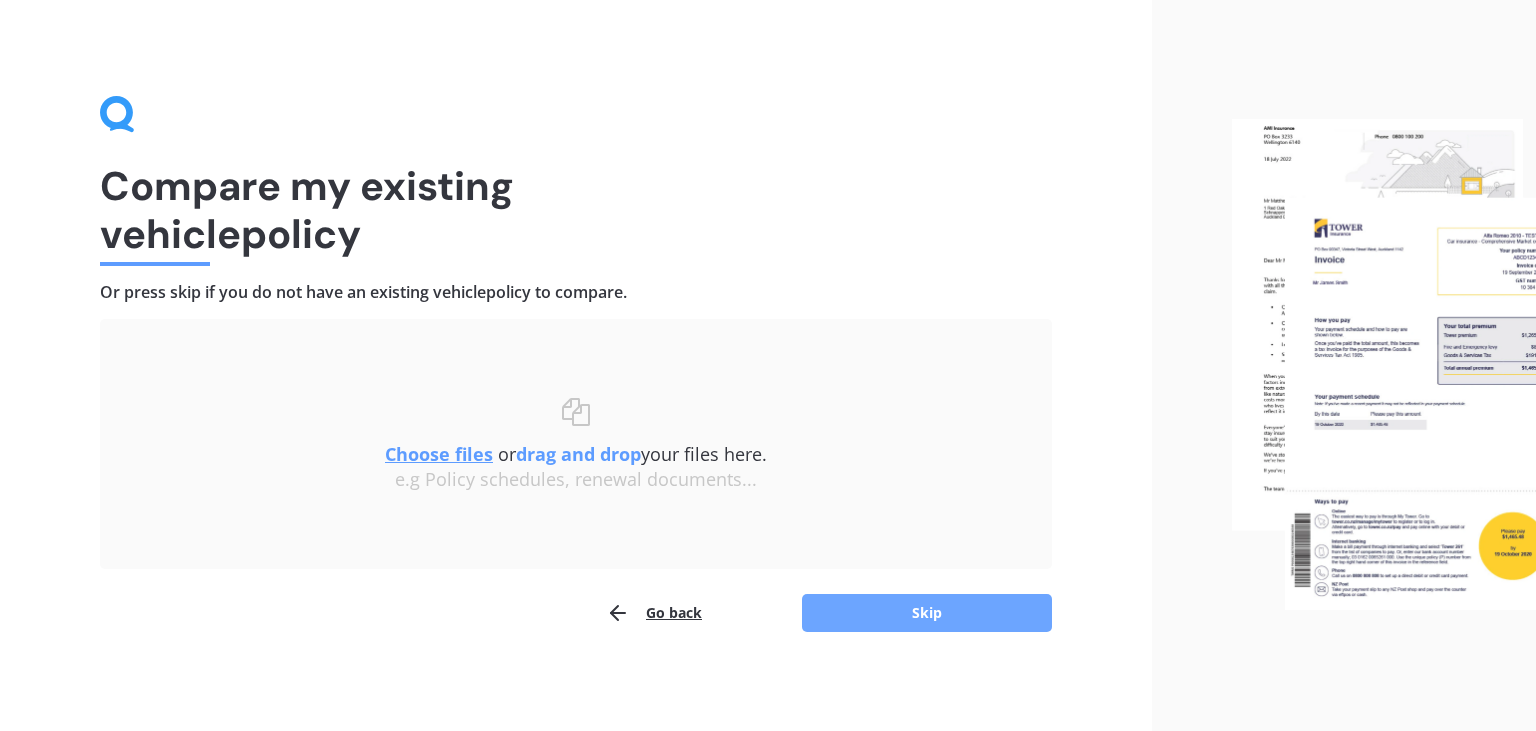 click on "Skip" at bounding box center (927, 613) 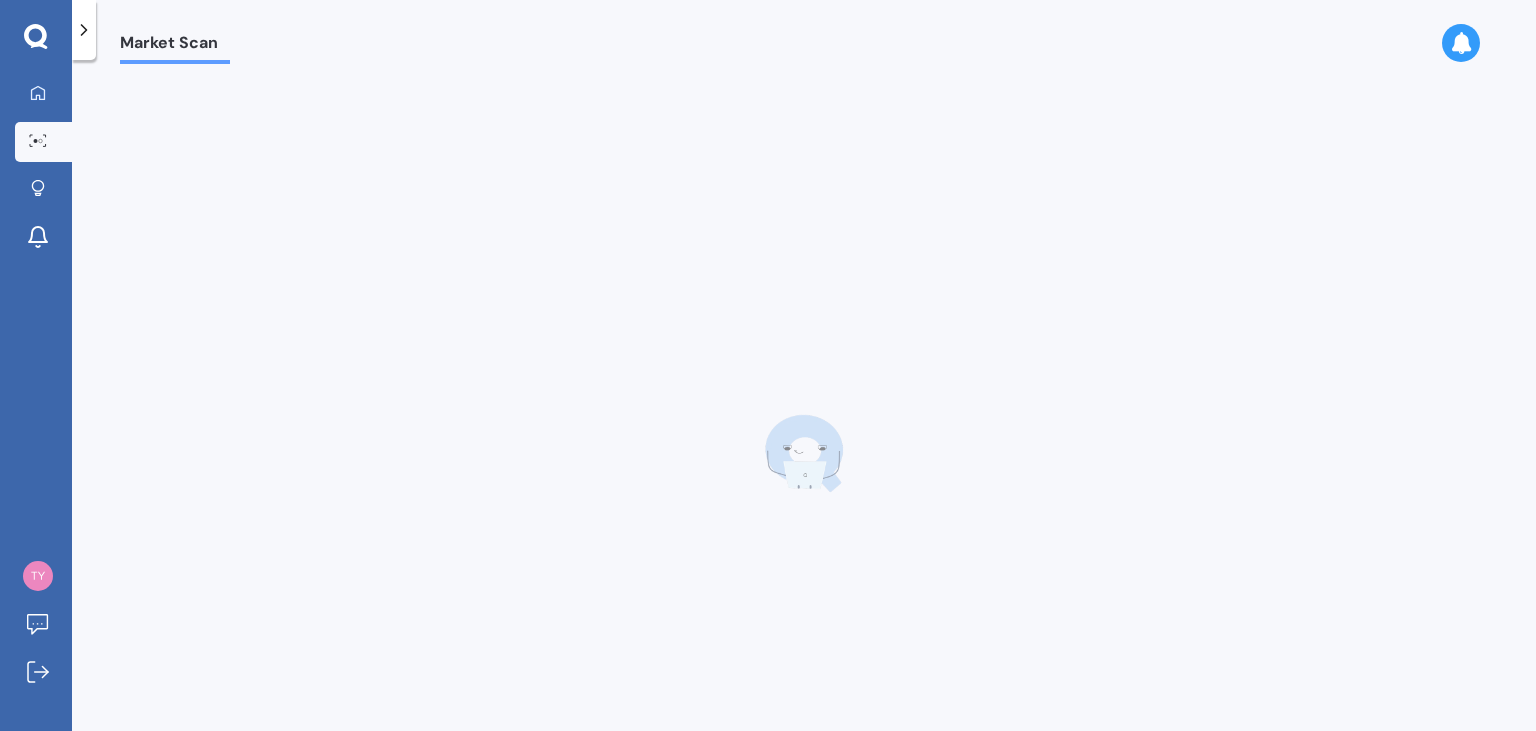 scroll, scrollTop: 0, scrollLeft: 0, axis: both 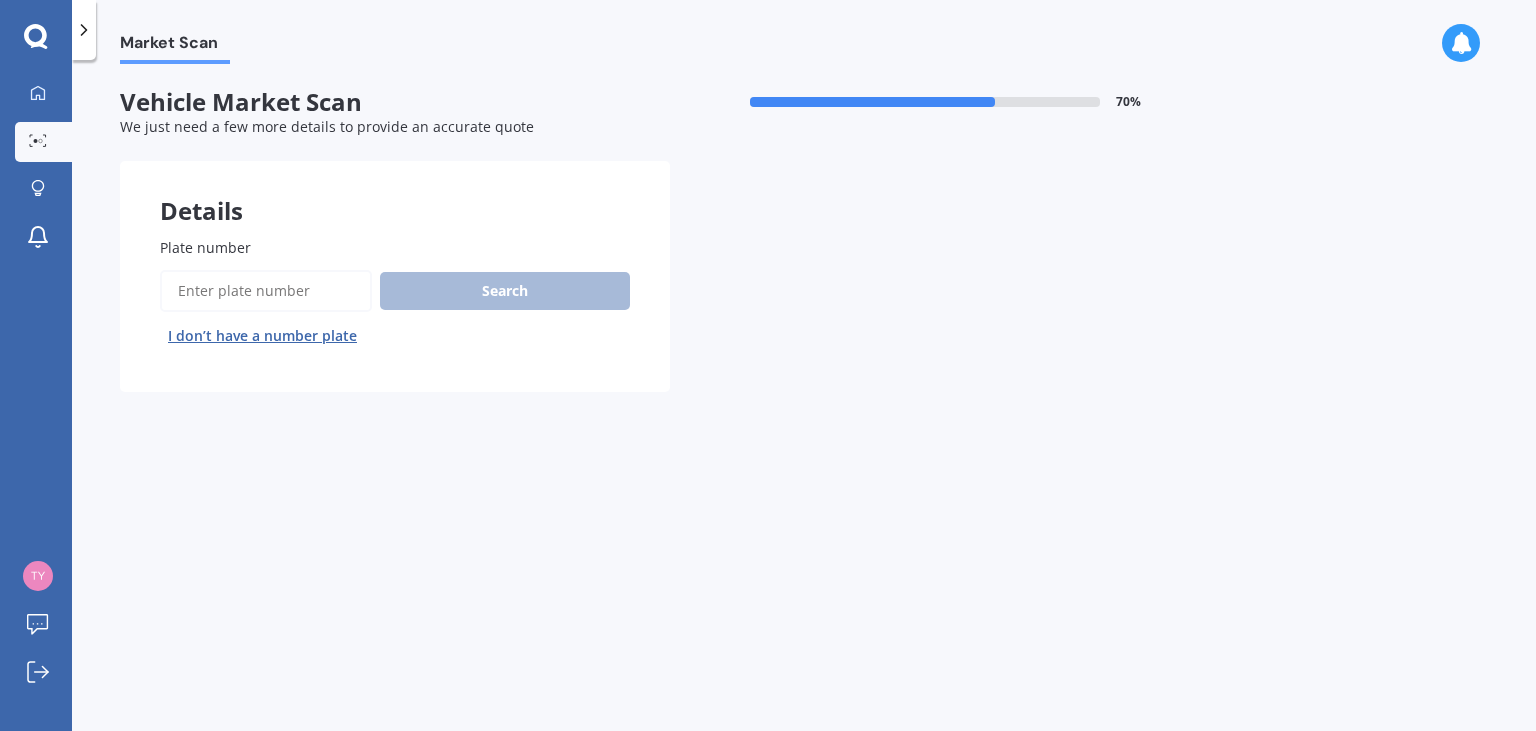 click on "Plate number" at bounding box center [266, 291] 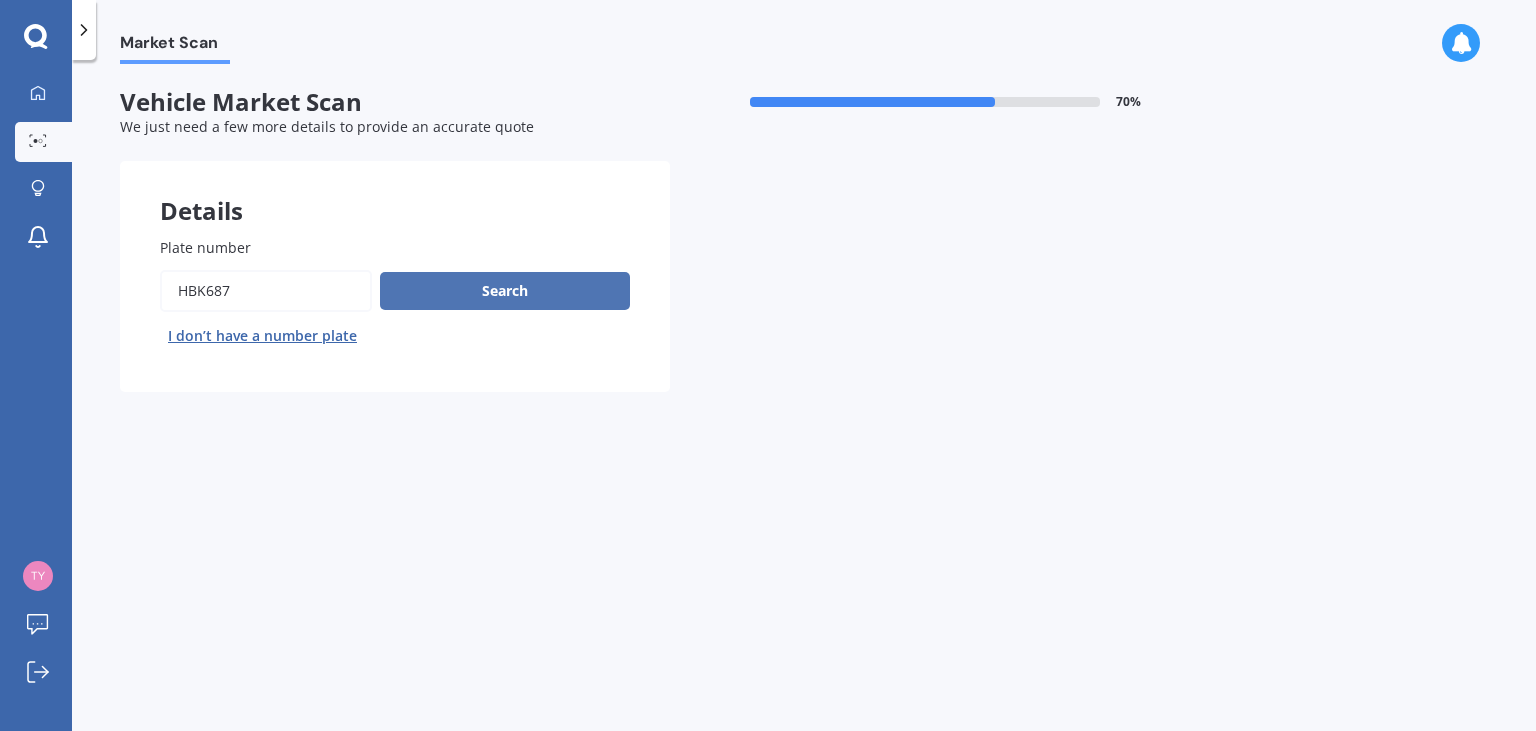type on "hbk687" 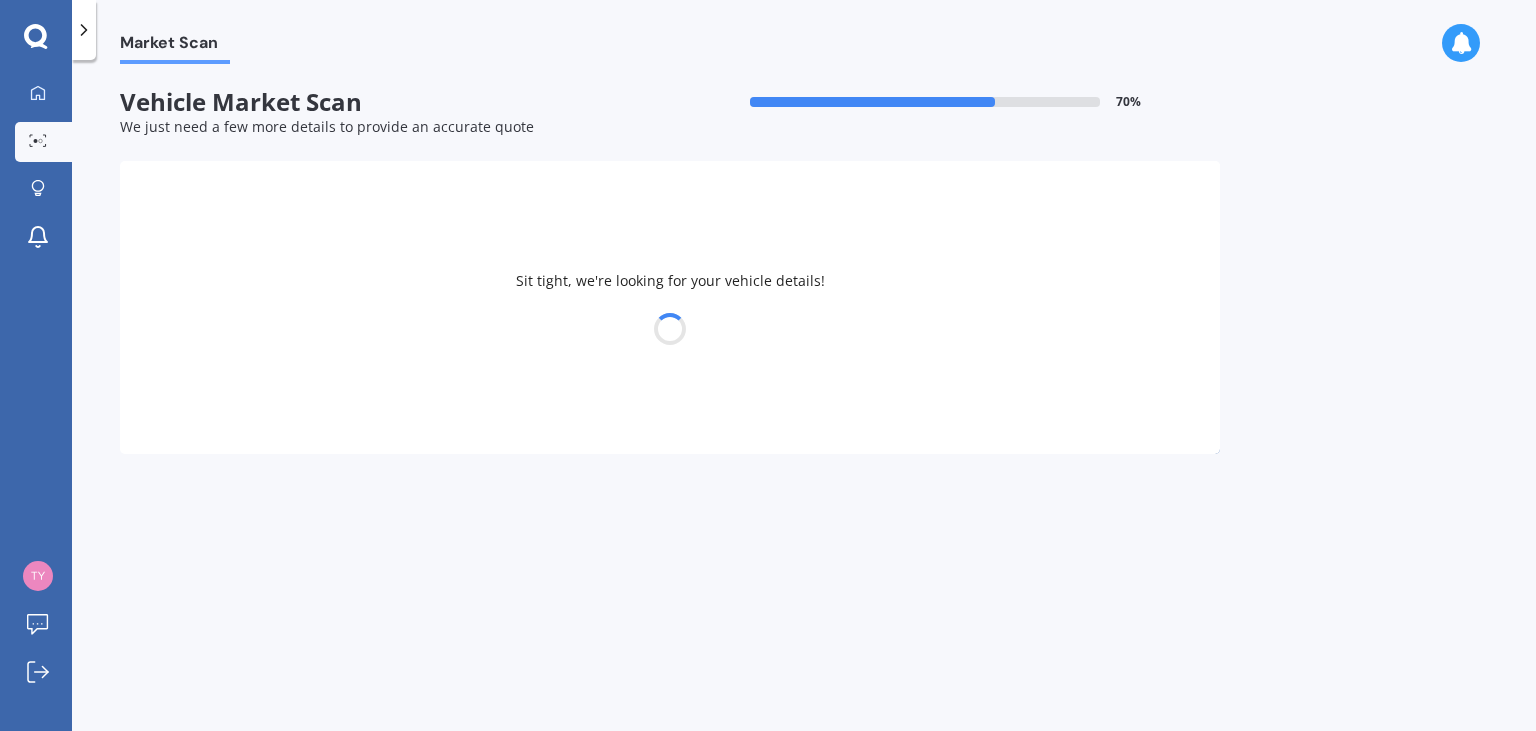 select on "SKODA" 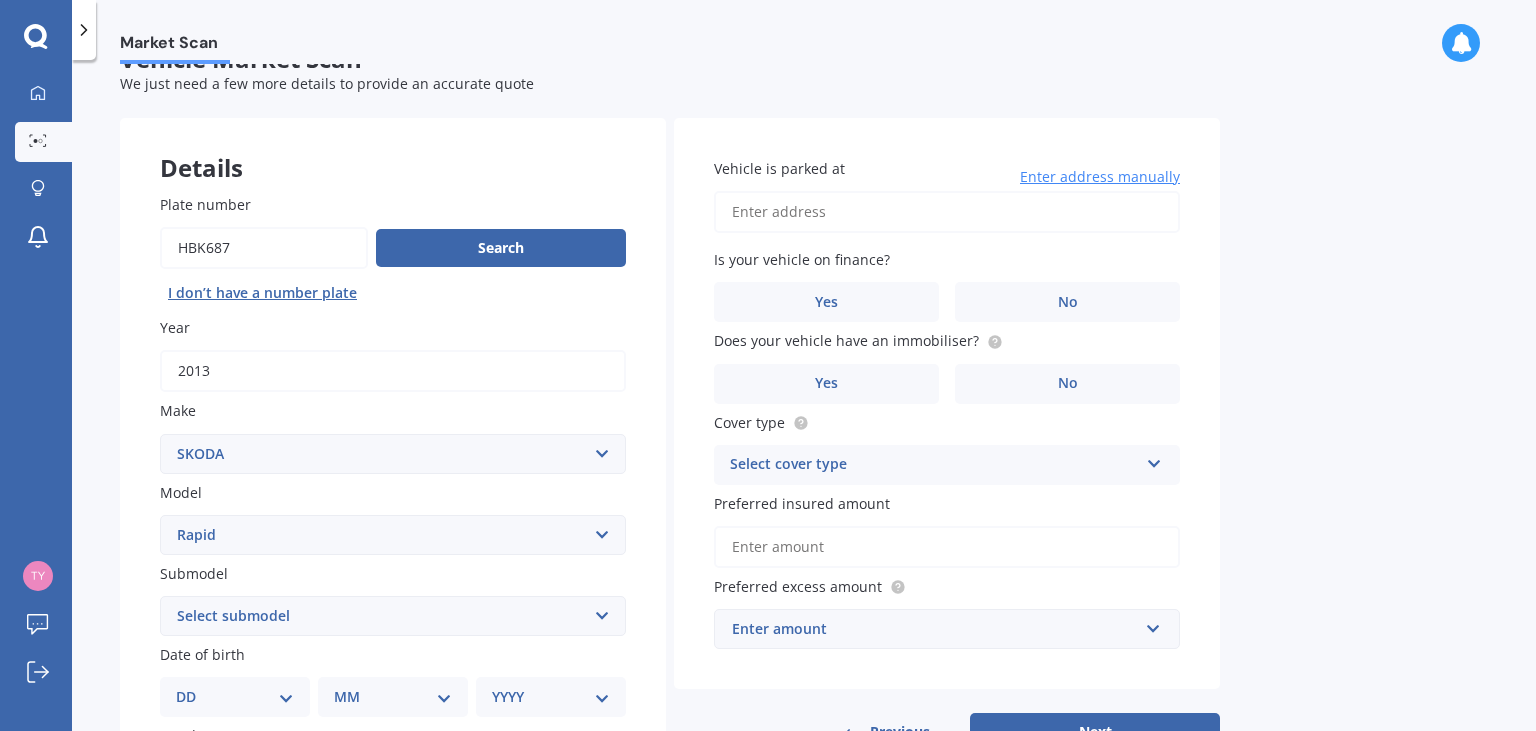 scroll, scrollTop: 42, scrollLeft: 0, axis: vertical 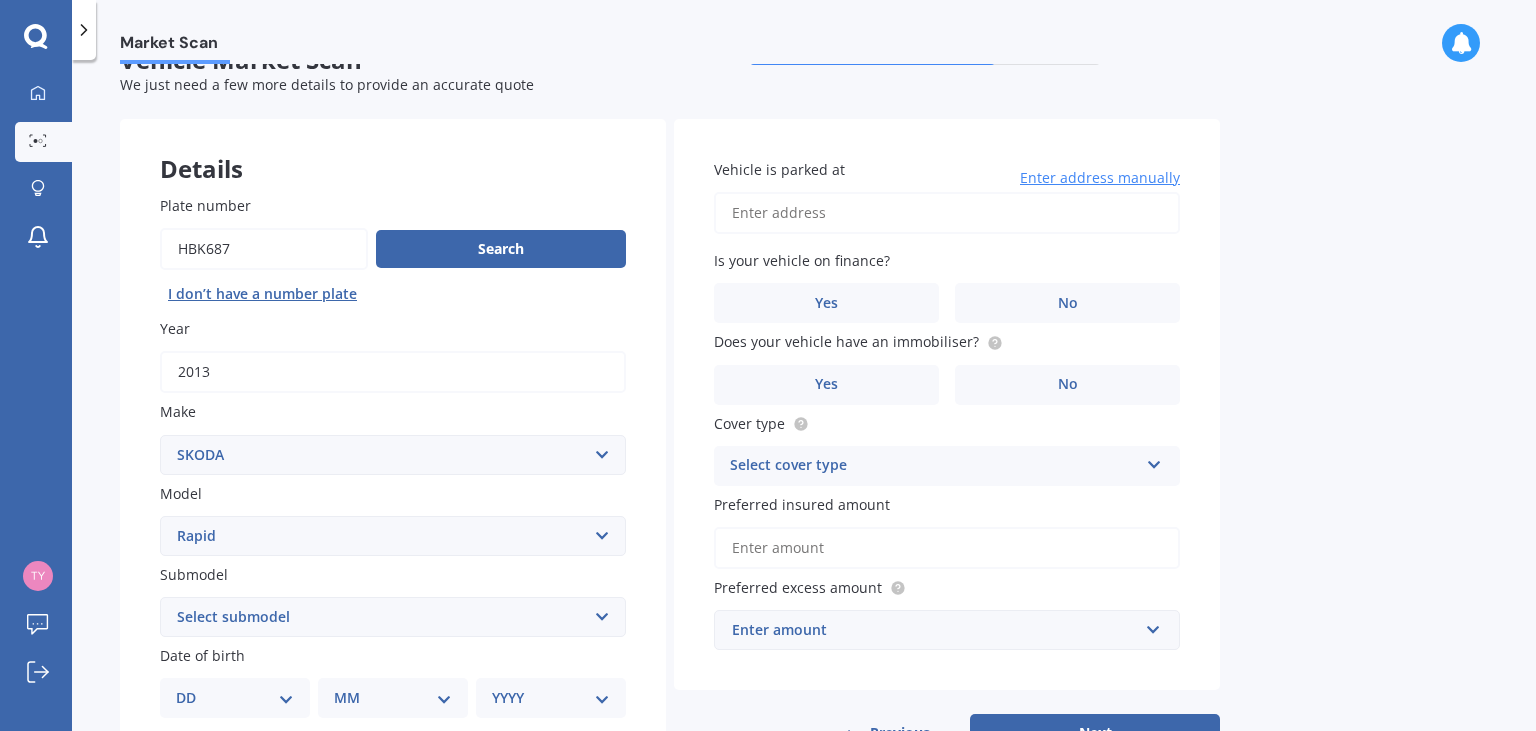 click on "Vehicle is parked at" at bounding box center [947, 213] 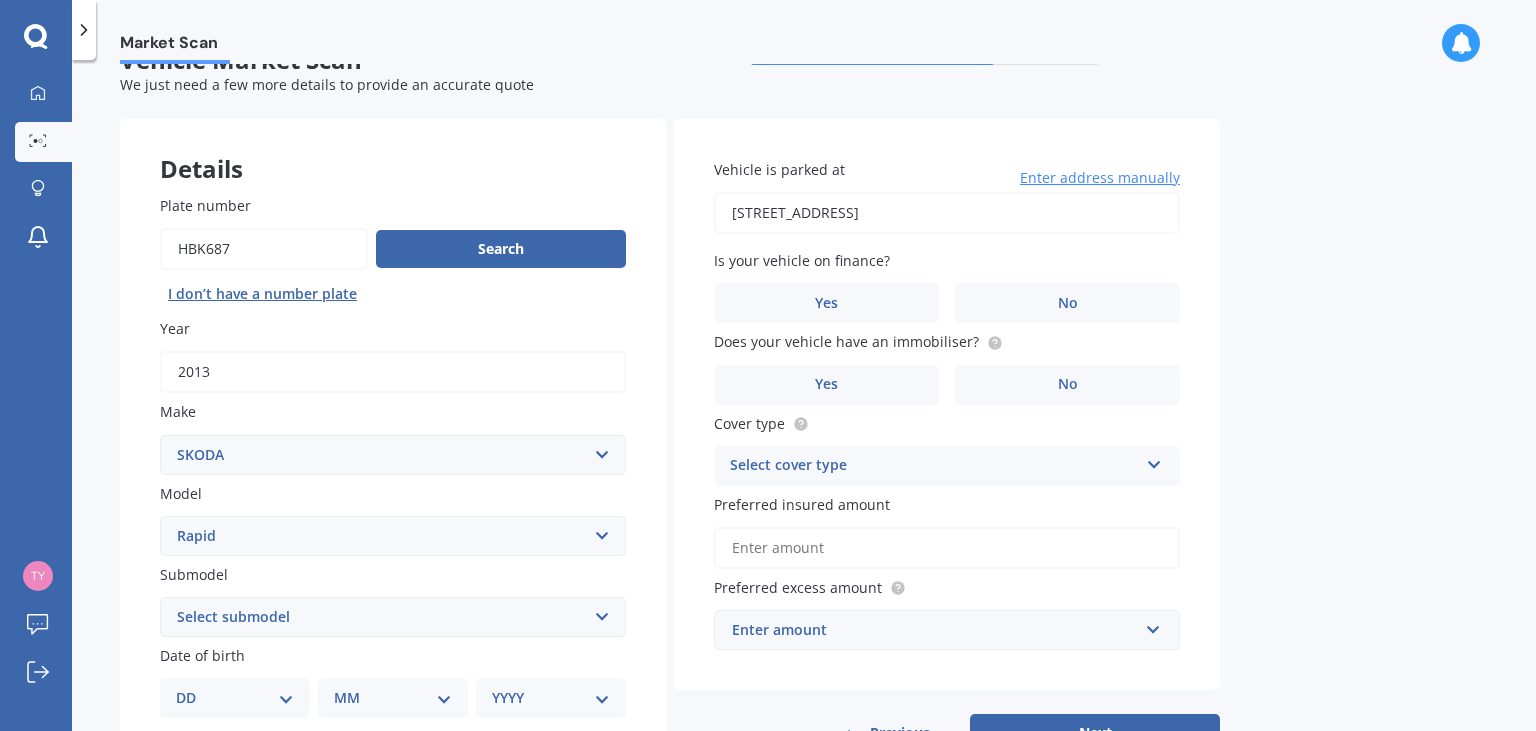 type on "[STREET_ADDRESS]" 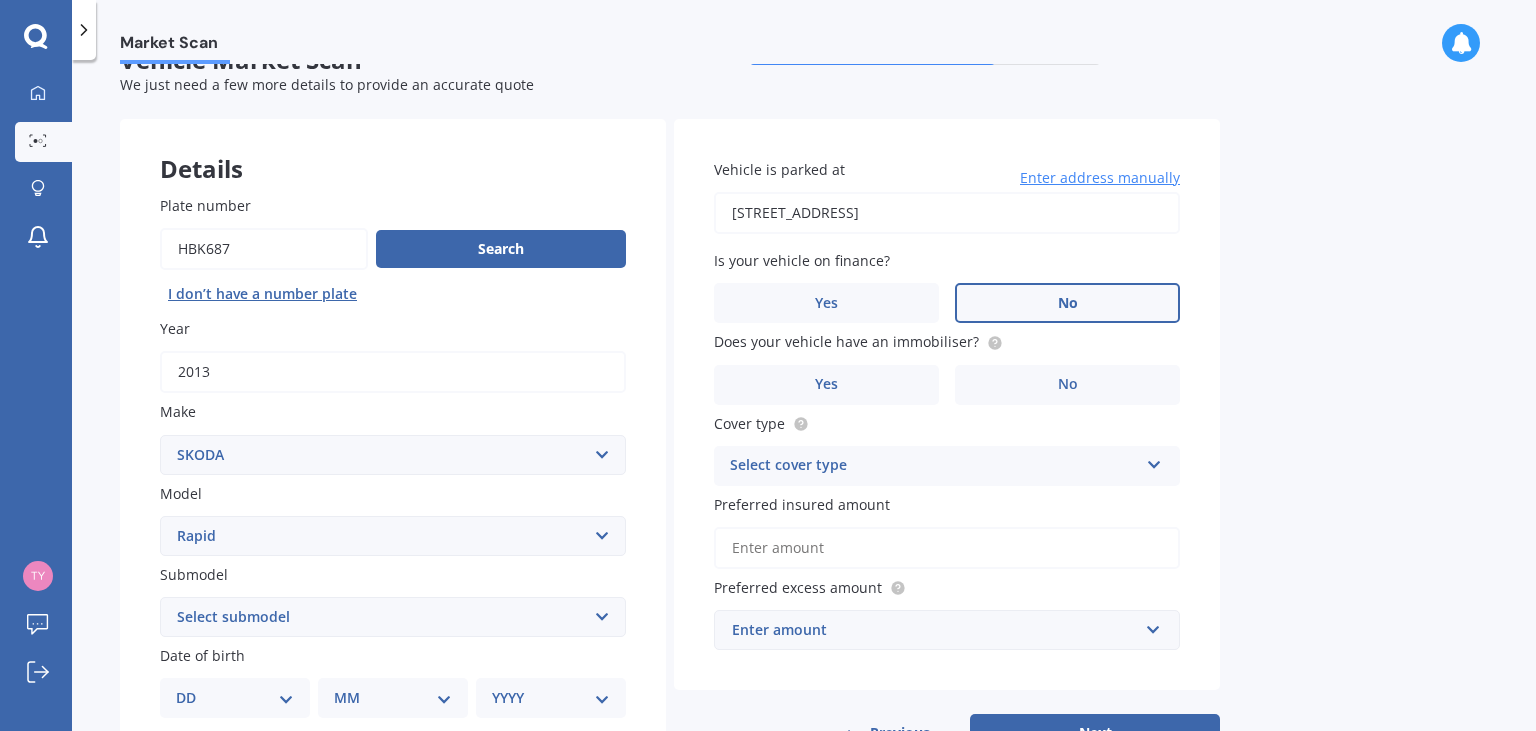 click on "No" at bounding box center [1067, 303] 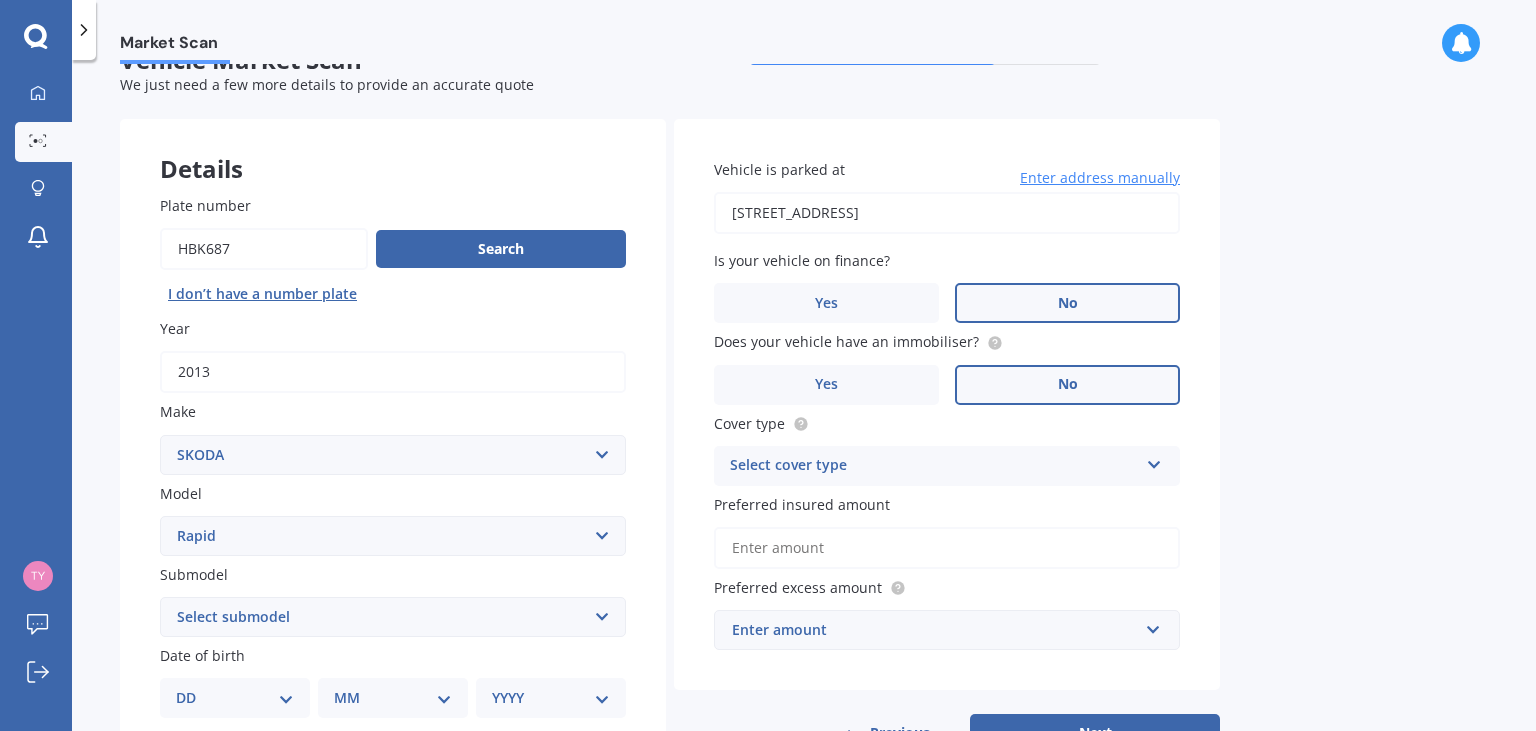 click on "No" at bounding box center (1067, 385) 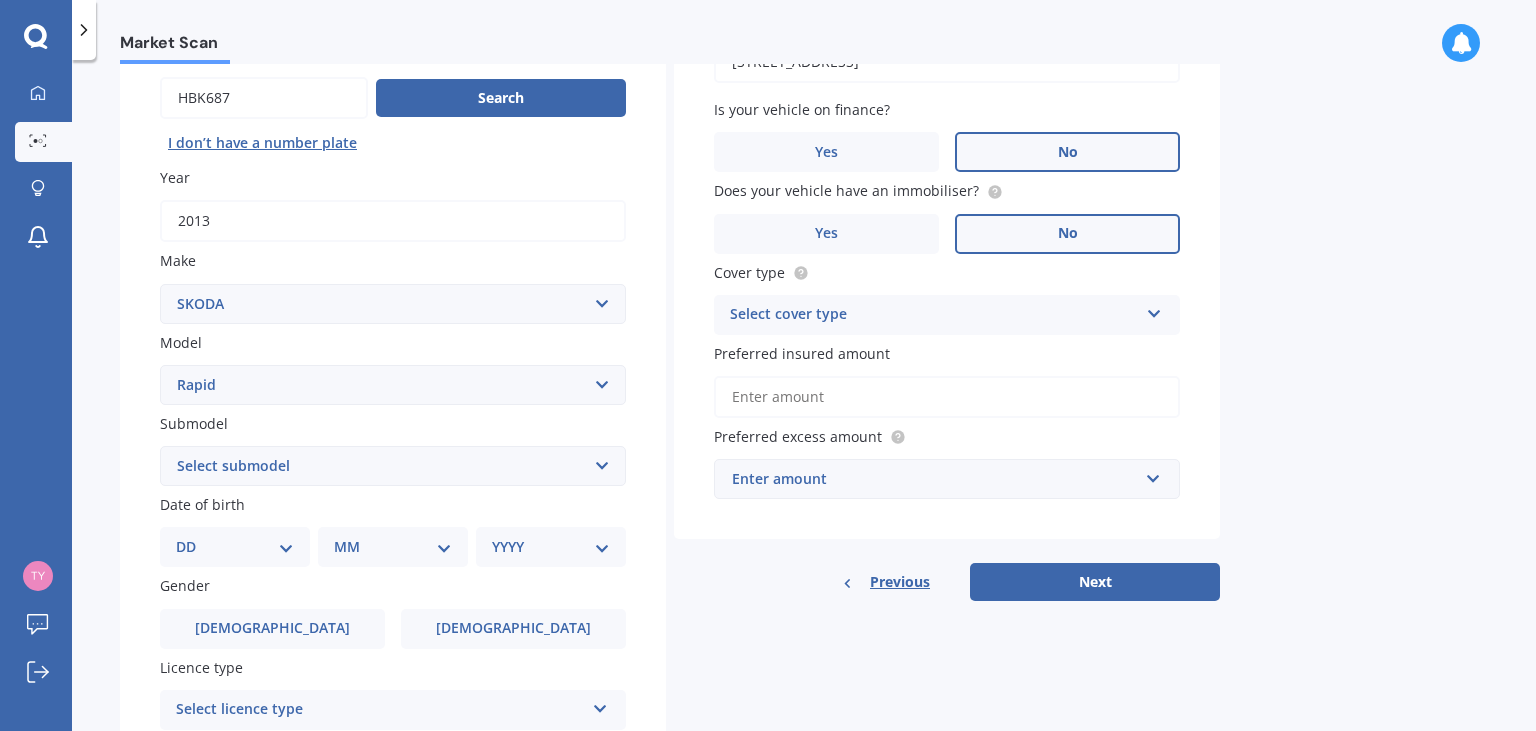 scroll, scrollTop: 197, scrollLeft: 0, axis: vertical 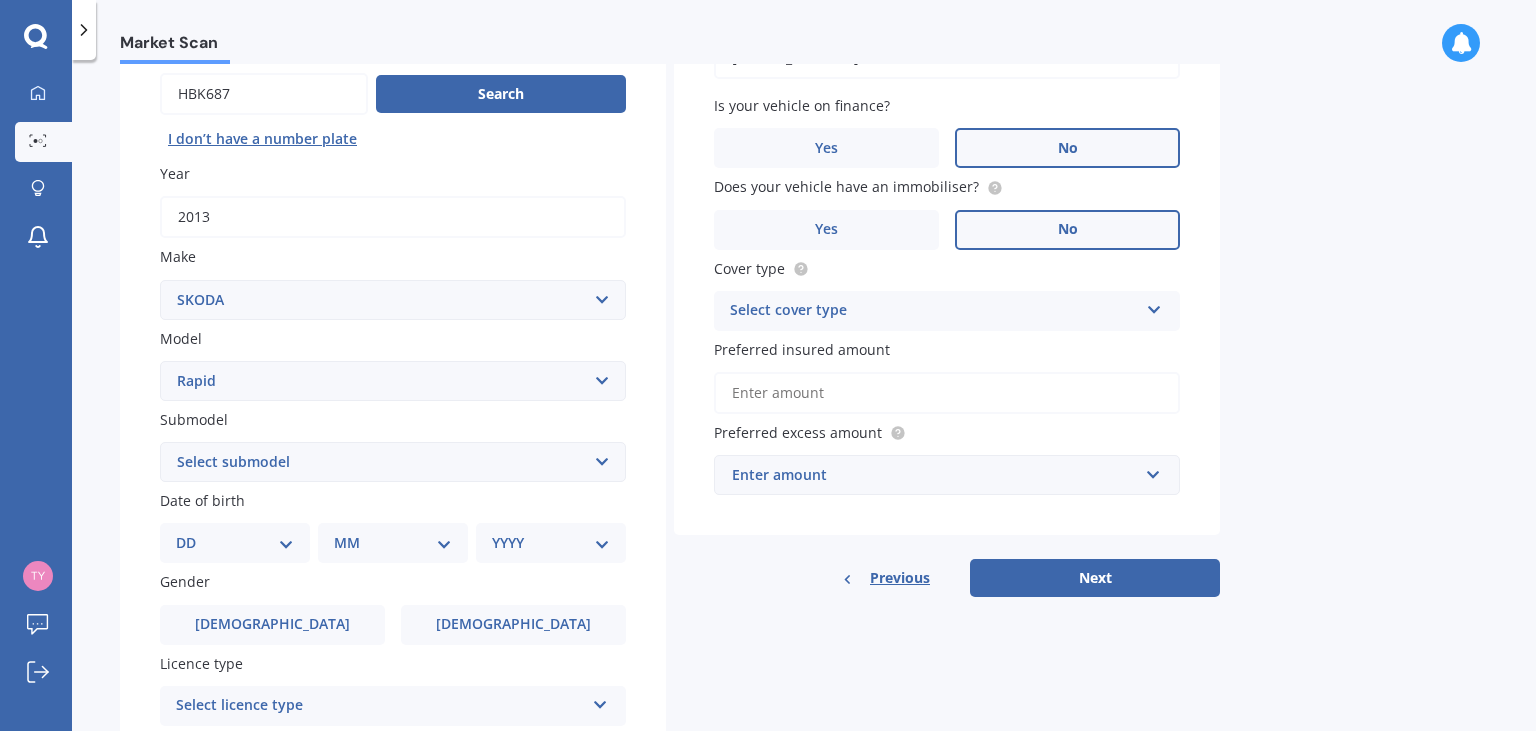 click on "Select cover type" at bounding box center [934, 311] 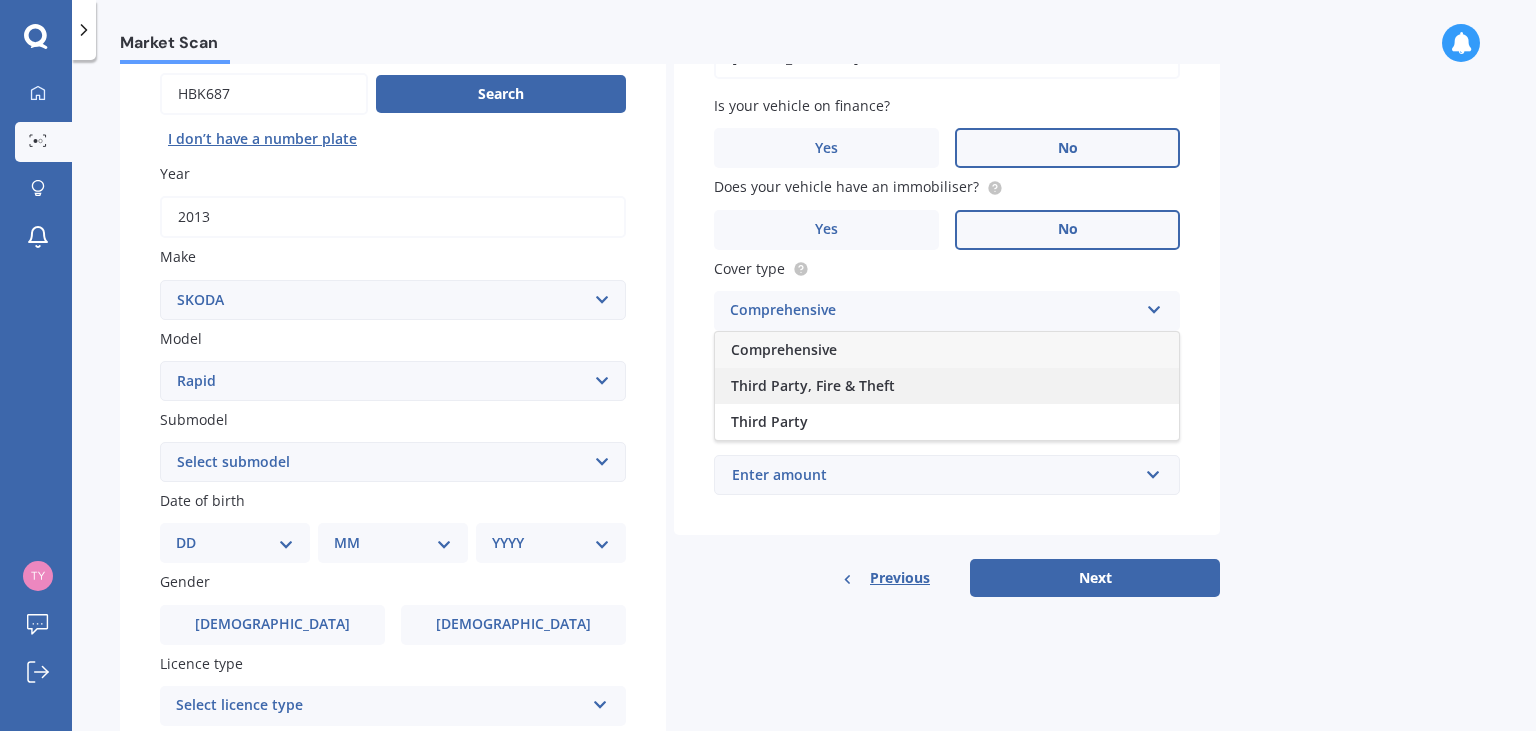 click on "Third Party, Fire & Theft" at bounding box center [813, 385] 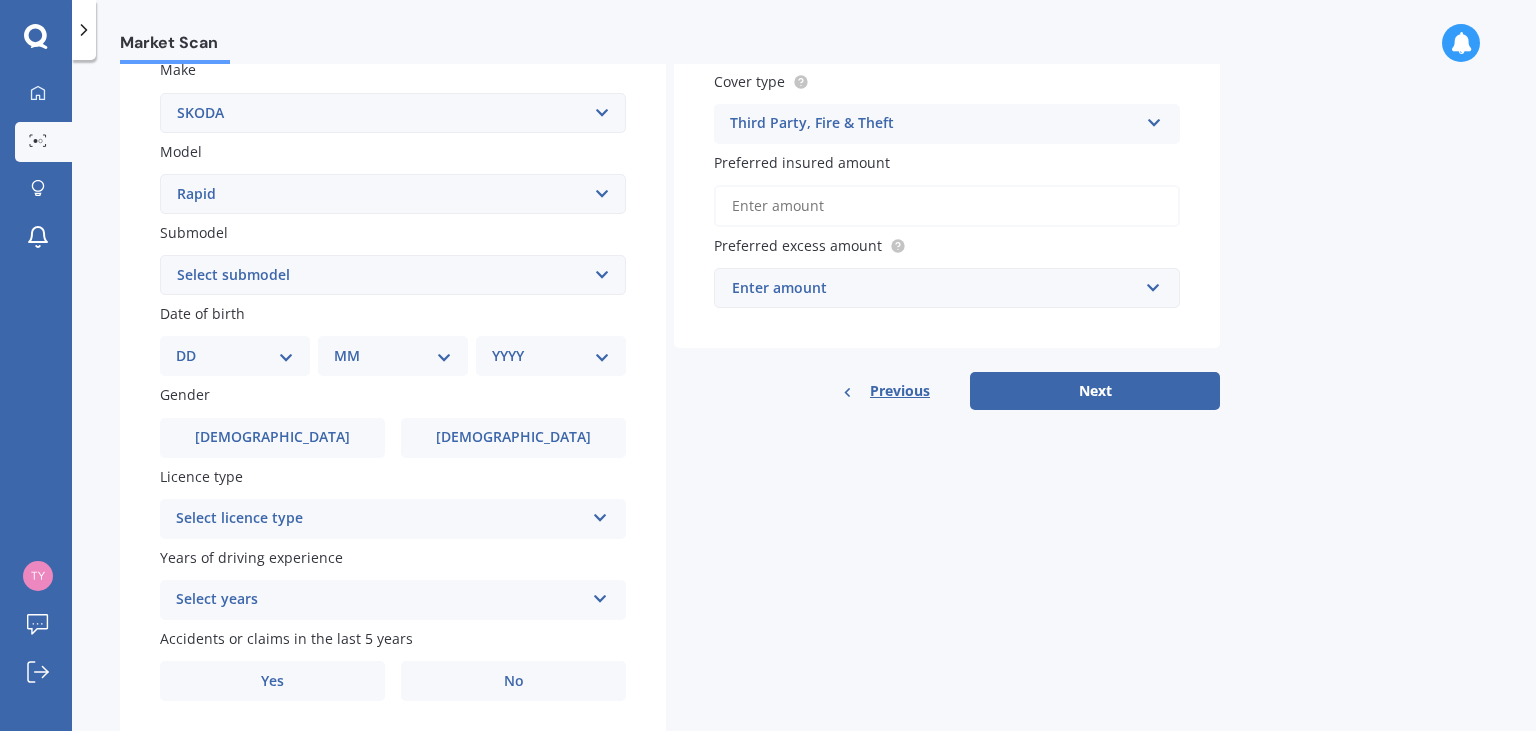 scroll, scrollTop: 386, scrollLeft: 0, axis: vertical 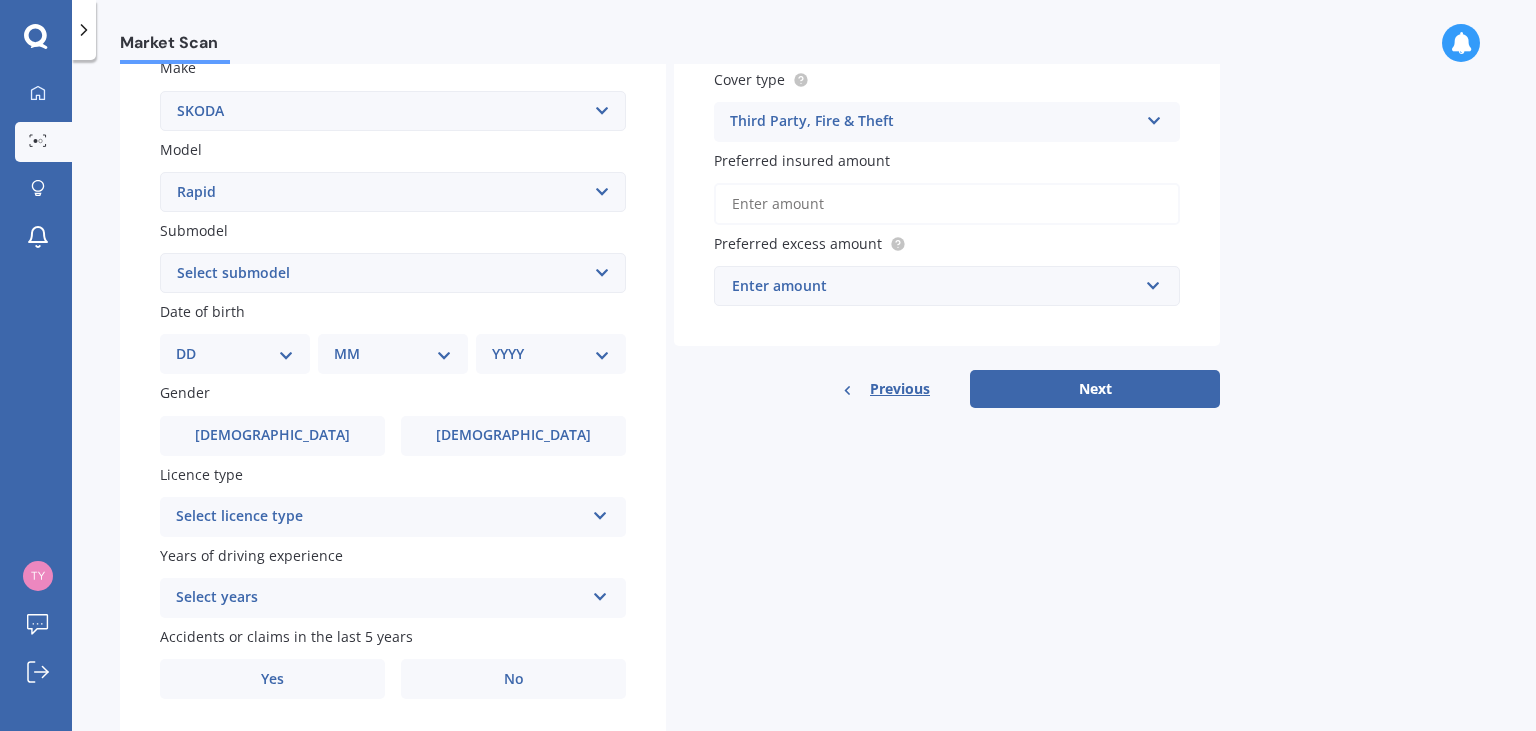 click on "DD 01 02 03 04 05 06 07 08 09 10 11 12 13 14 15 16 17 18 19 20 21 22 23 24 25 26 27 28 29 30 31" at bounding box center [235, 354] 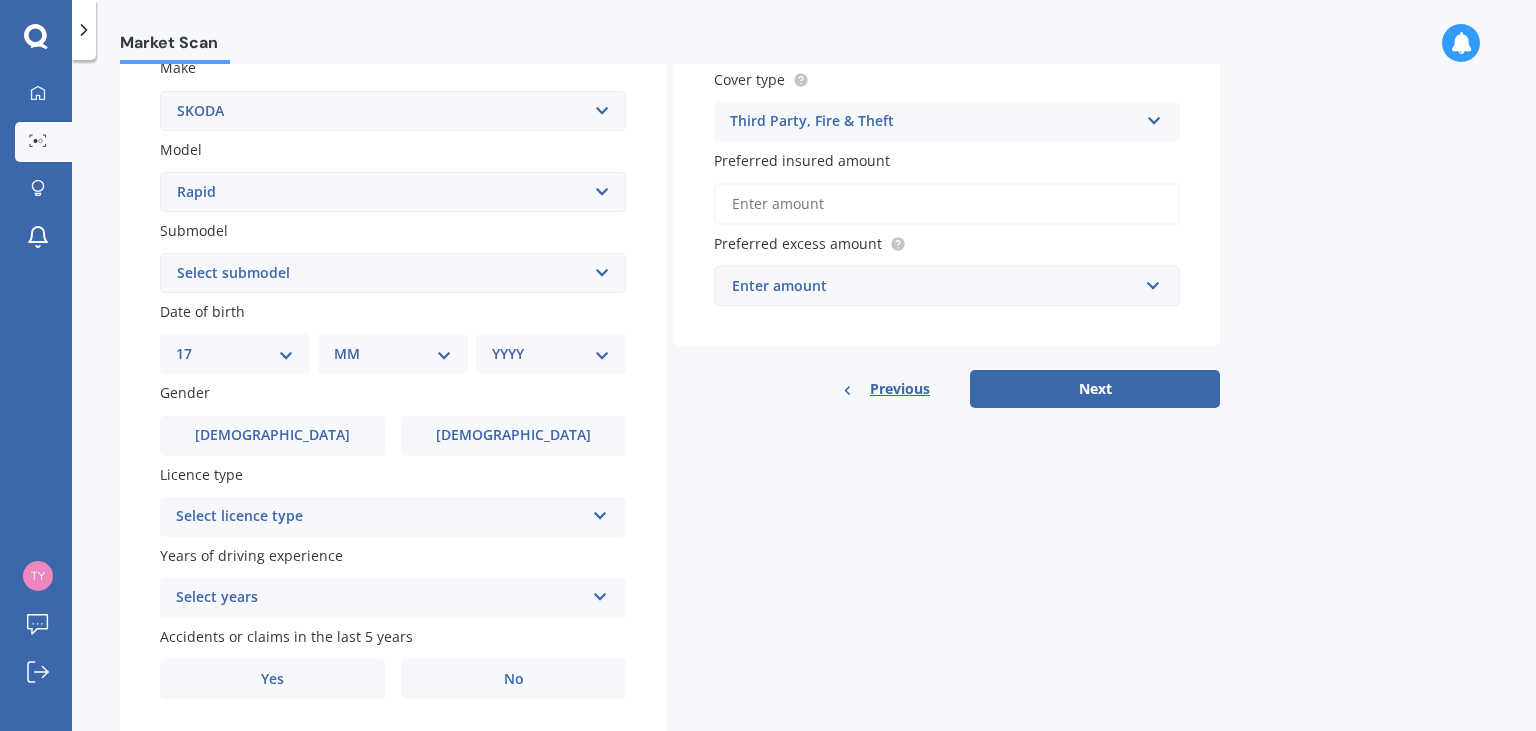 click on "17" at bounding box center (0, 0) 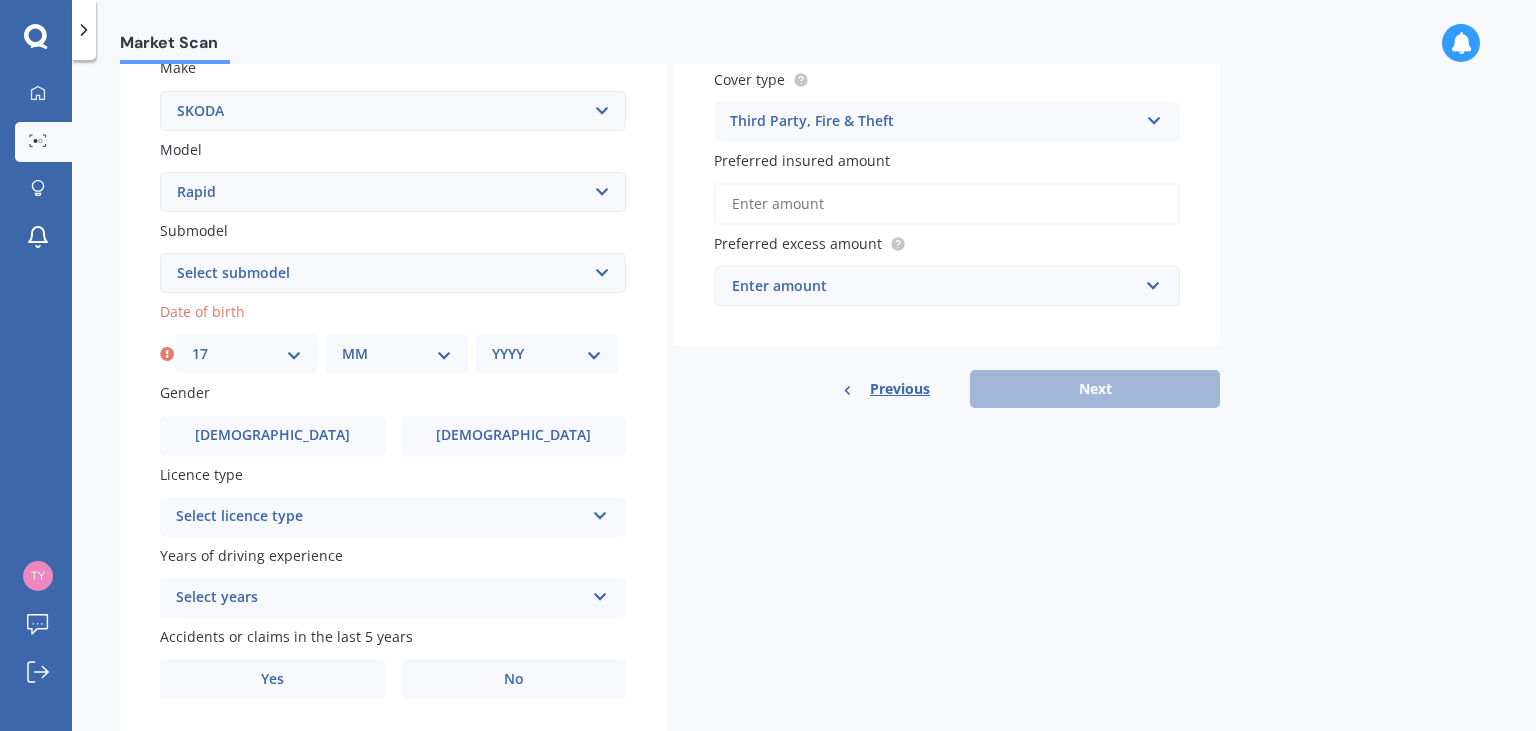 click on "MM 01 02 03 04 05 06 07 08 09 10 11 12" at bounding box center [397, 354] 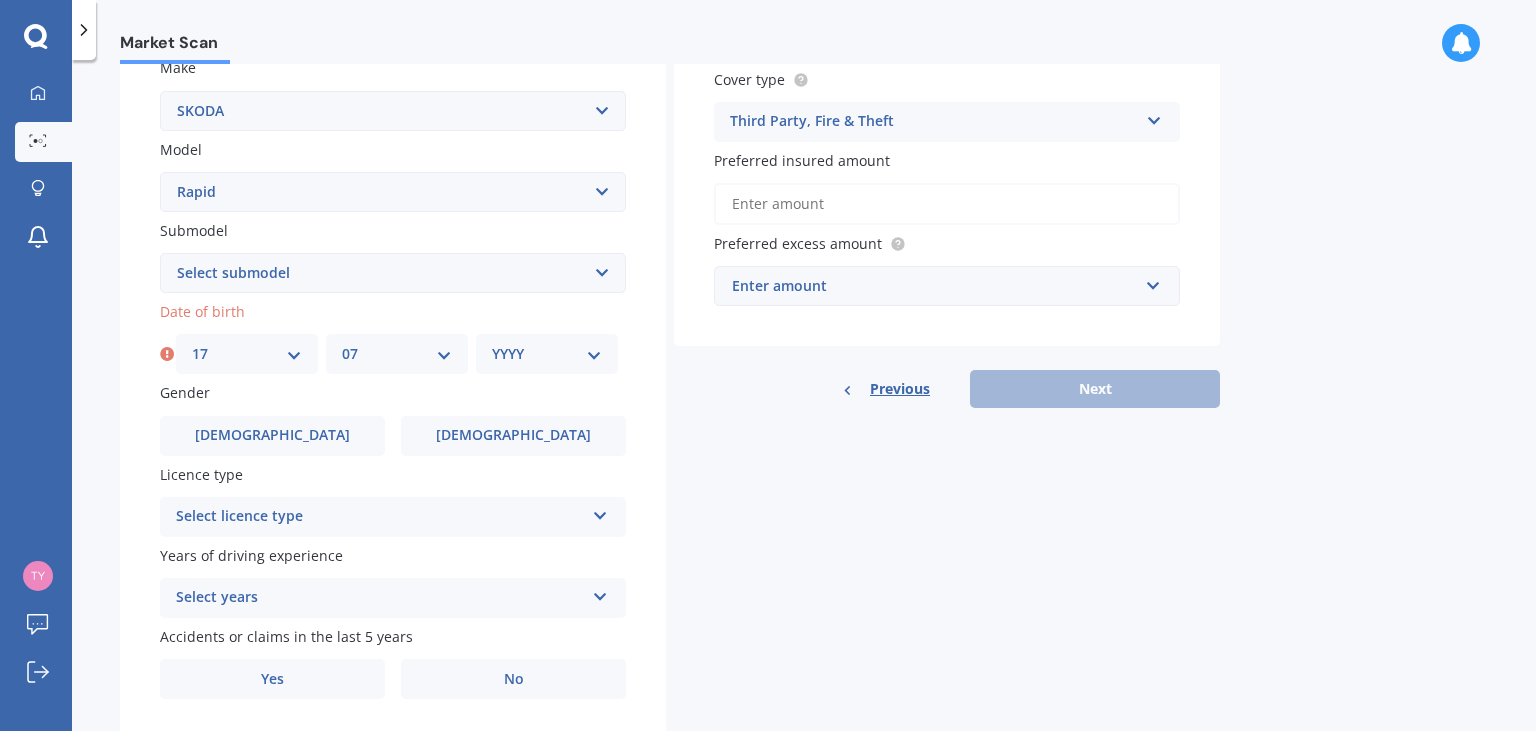 click on "07" at bounding box center (0, 0) 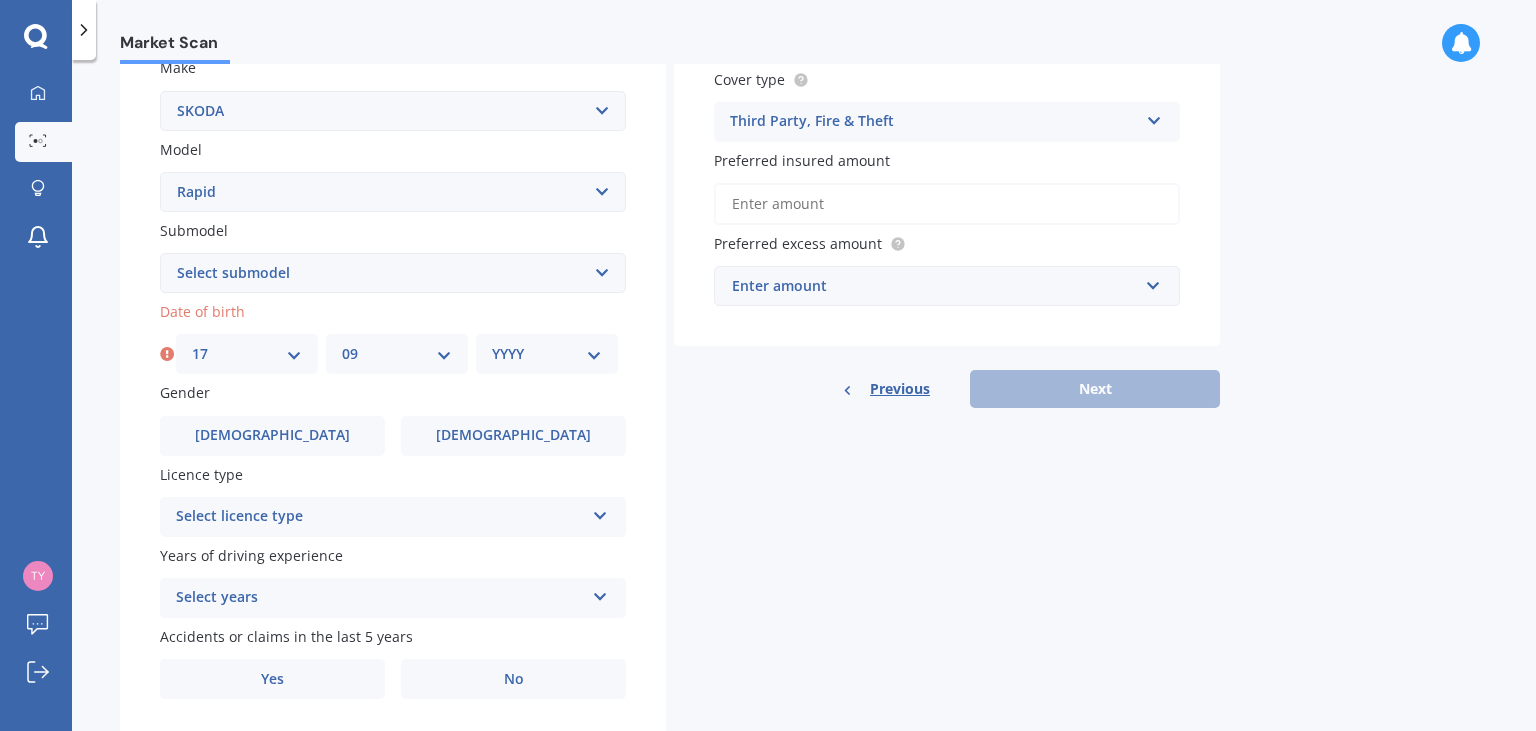 click on "09" at bounding box center [0, 0] 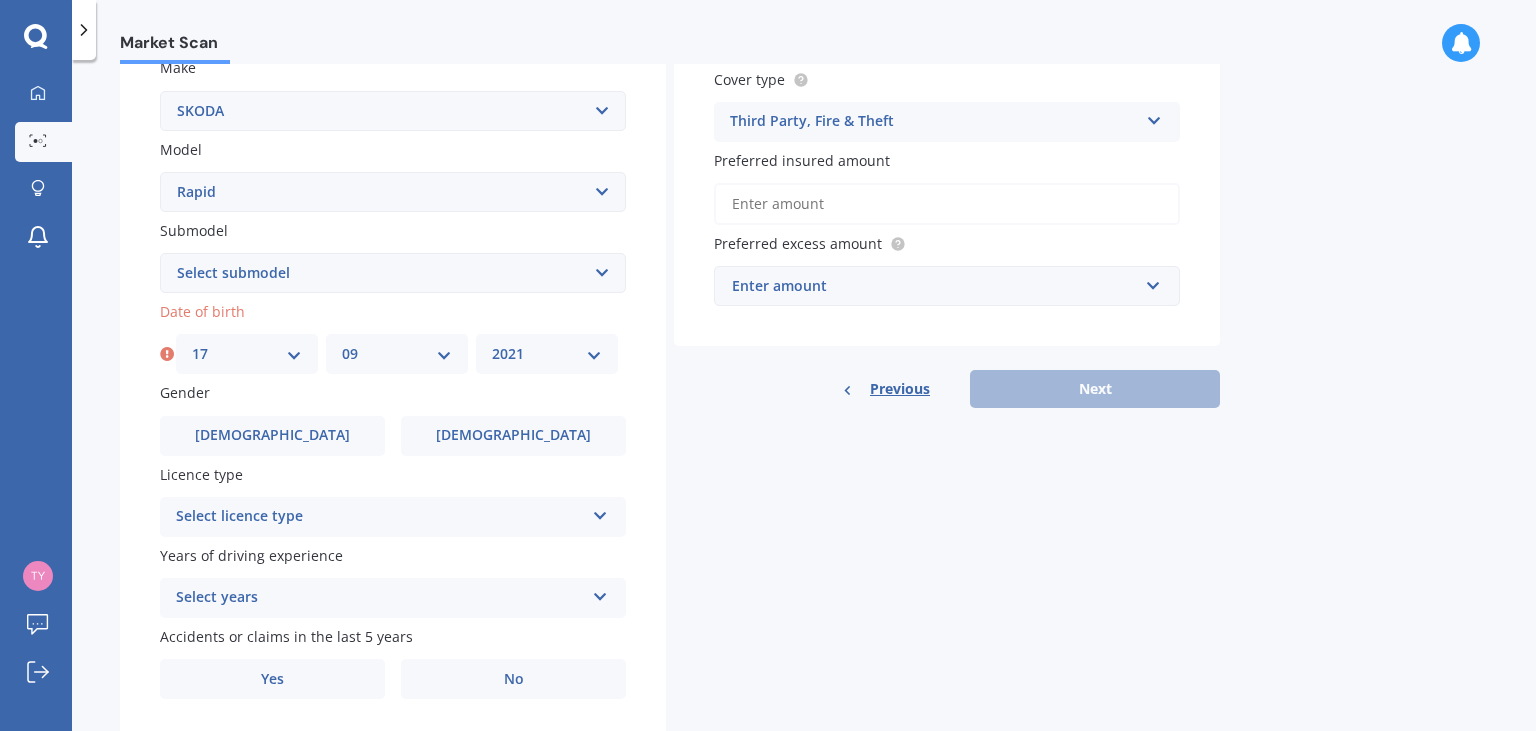 click on "2021" at bounding box center (0, 0) 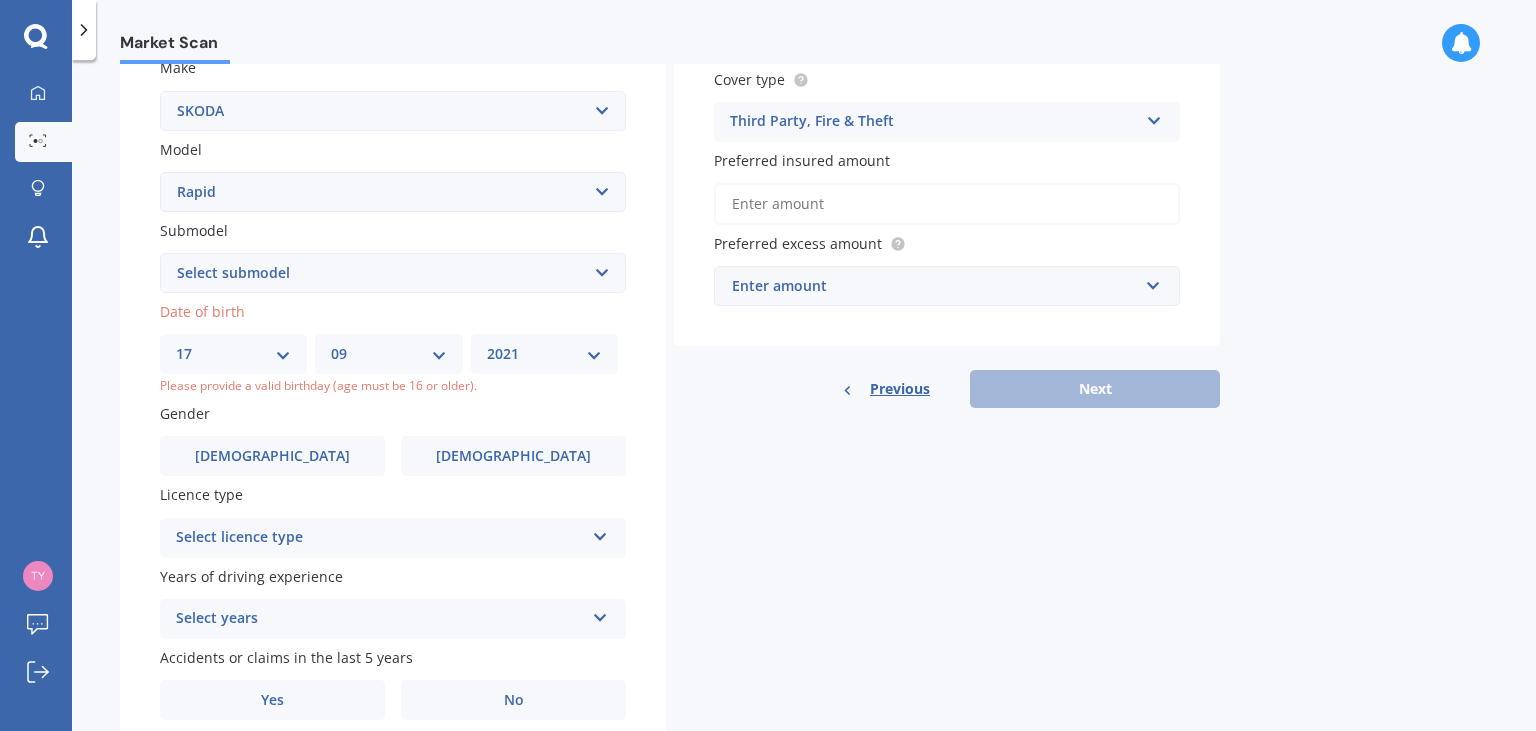 click on "Details Plate number Search I don’t have a number plate Year [DATE] Make Select make AC ALFA ROMEO ASTON [PERSON_NAME] AUDI AUSTIN BEDFORD Bentley BMW BYD CADILLAC CAN-AM CHERY CHEVROLET CHRYSLER Citroen CRUISEAIR CUPRA DAEWOO DAIHATSU DAIMLER DAMON DIAHATSU DODGE EXOCET FACTORY FIVE FERRARI FIAT Fiord FLEETWOOD FORD FOTON FRASER GEELY GENESIS GEORGIE BOY GMC GREAT WALL GWM [PERSON_NAME] HINO [PERSON_NAME] HOLIDAY RAMBLER HONDA HUMMER HYUNDAI INFINITI ISUZU IVECO JAC JAECOO JAGUAR JEEP KGM KIA LADA LAMBORGHINI LANCIA LANDROVER LDV LEXUS LINCOLN LOTUS LUNAR M.G M.G. MAHINDRA MASERATI MAZDA MCLAREN MERCEDES AMG Mercedes Benz MERCEDES-AMG MERCURY MINI MITSUBISHI [PERSON_NAME] NEWMAR NISSAN OMODA OPEL OXFORD PEUGEOT Plymouth Polestar PONTIAC PORSCHE PROTON RAM Range Rover Rayne RENAULT ROLLS ROYCE ROVER SAAB SATURN SEAT SHELBY SKODA SMART SSANGYONG SUBARU SUZUKI TATA TESLA TIFFIN Toyota TRIUMPH TVR Vauxhall VOLKSWAGEN VOLVO WESTFIELD WINNEBAGO ZX Model Select model Enyaq Fabia Favorit [PERSON_NAME] Kamiq Karoq Kodiaq Octavia Rapid" at bounding box center (670, 267) 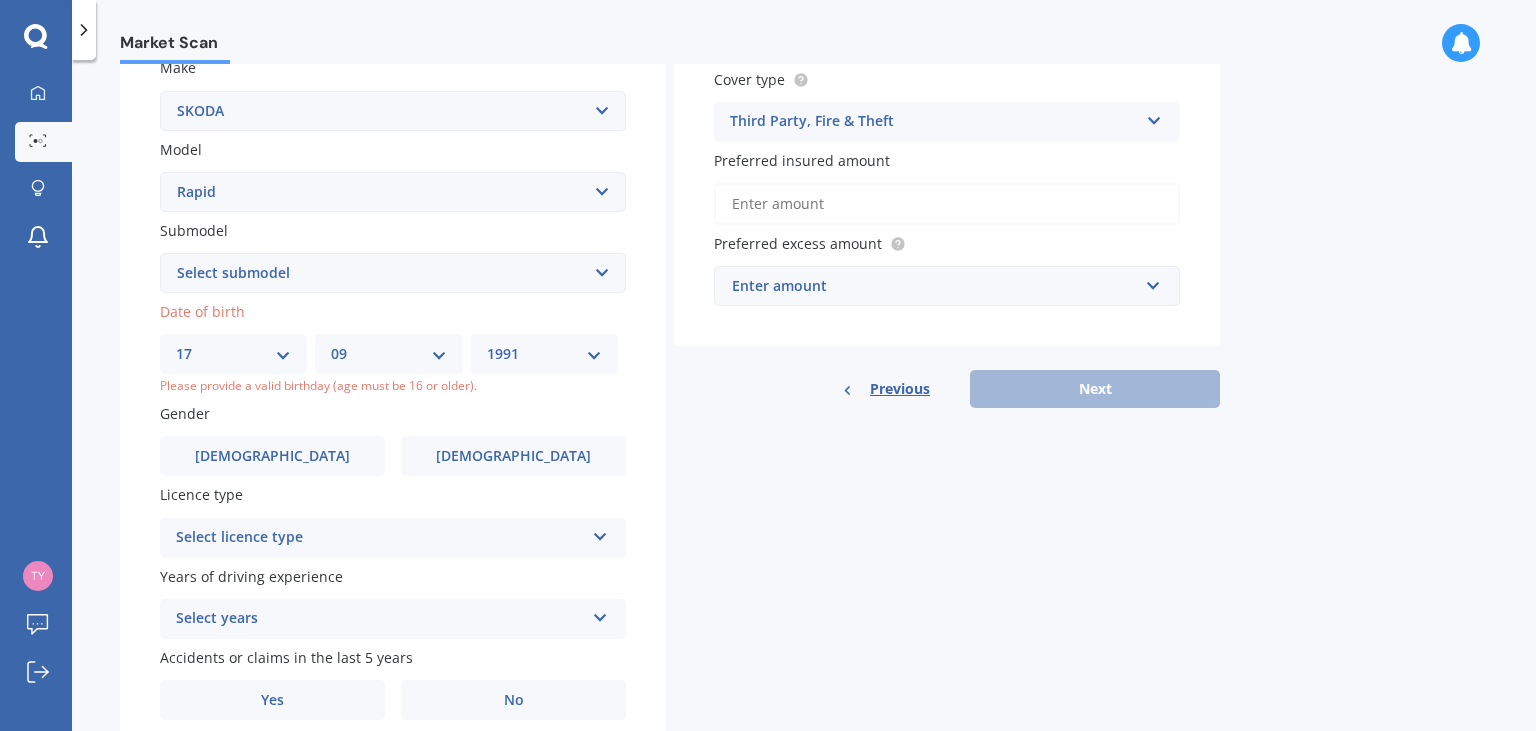 click on "1991" at bounding box center (0, 0) 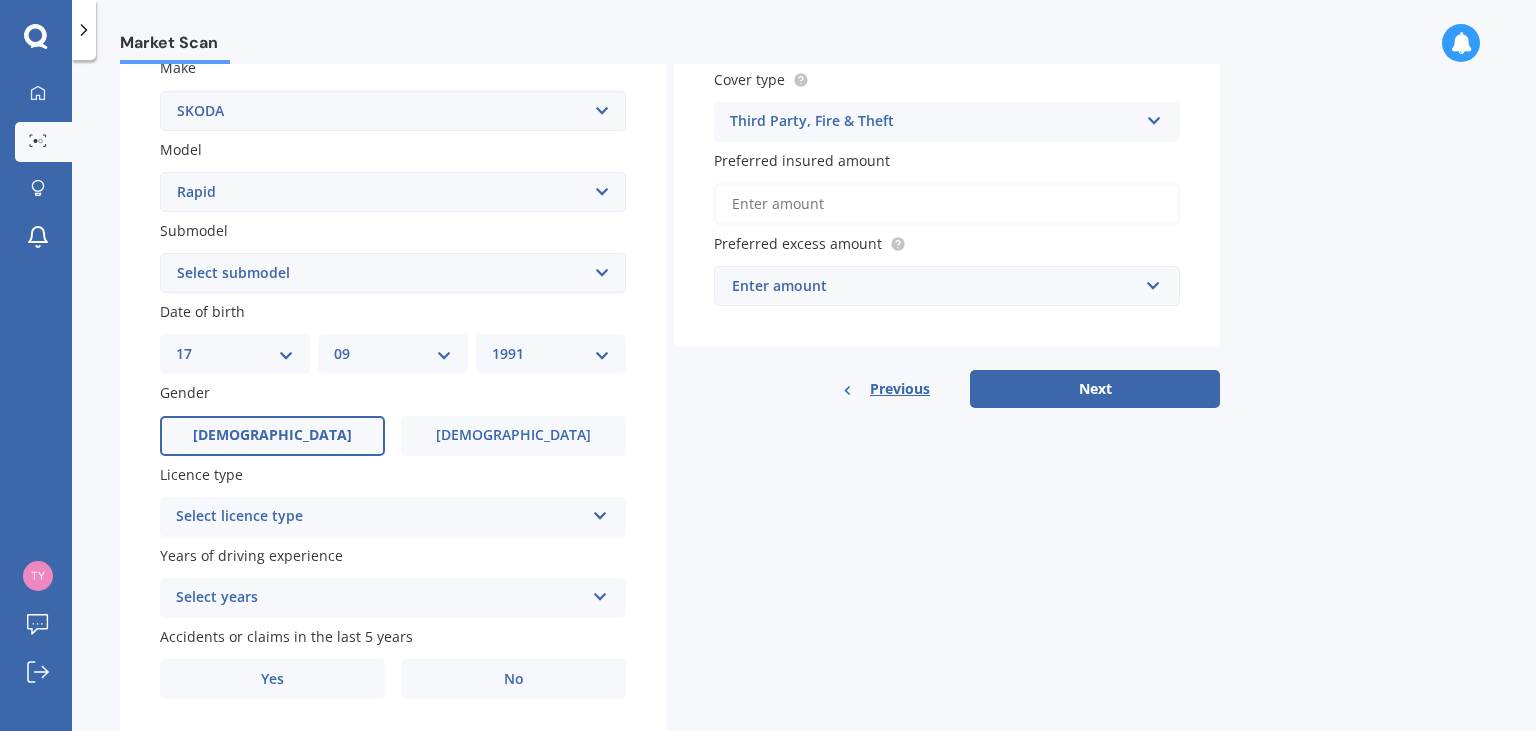 click on "[DEMOGRAPHIC_DATA]" at bounding box center (272, 436) 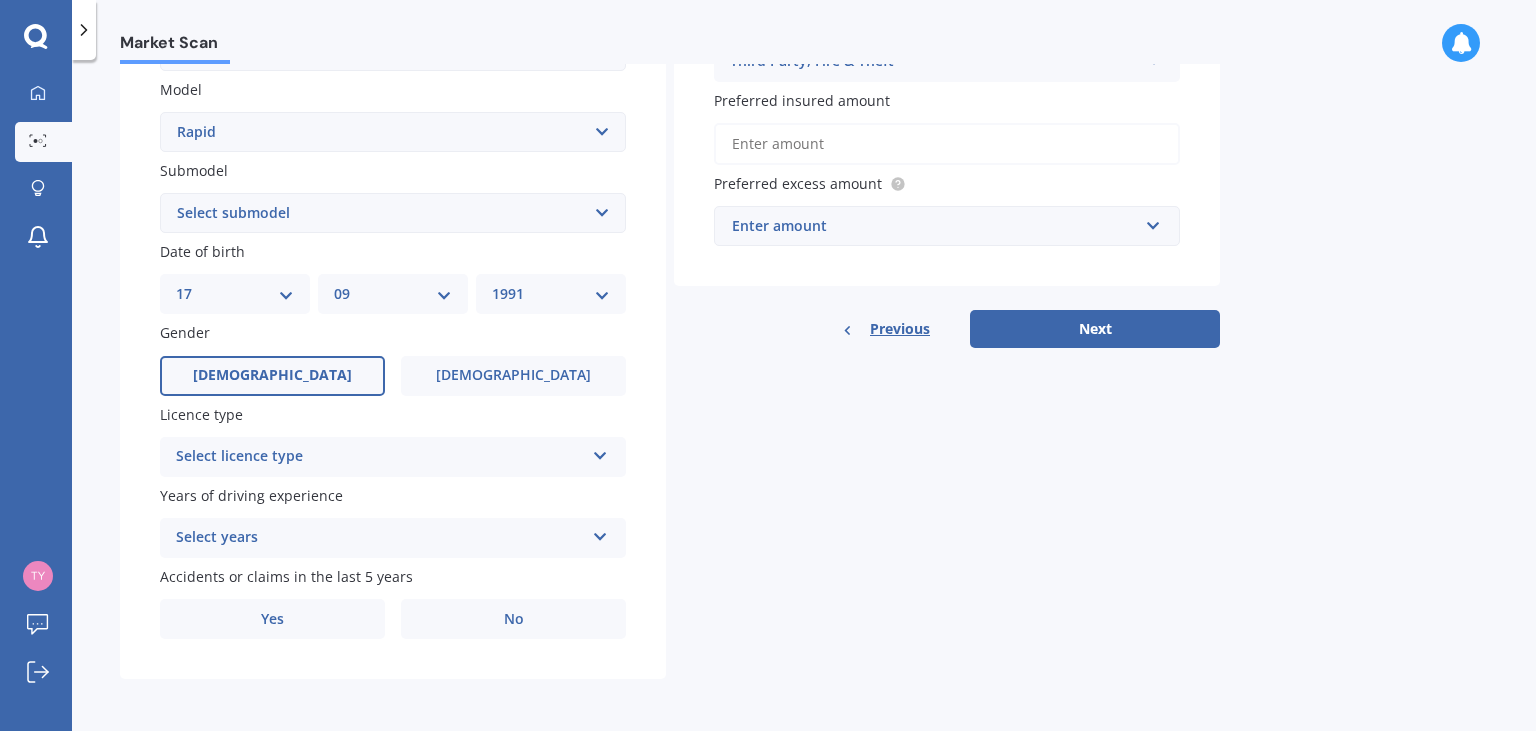 click on "Select years" at bounding box center (380, 538) 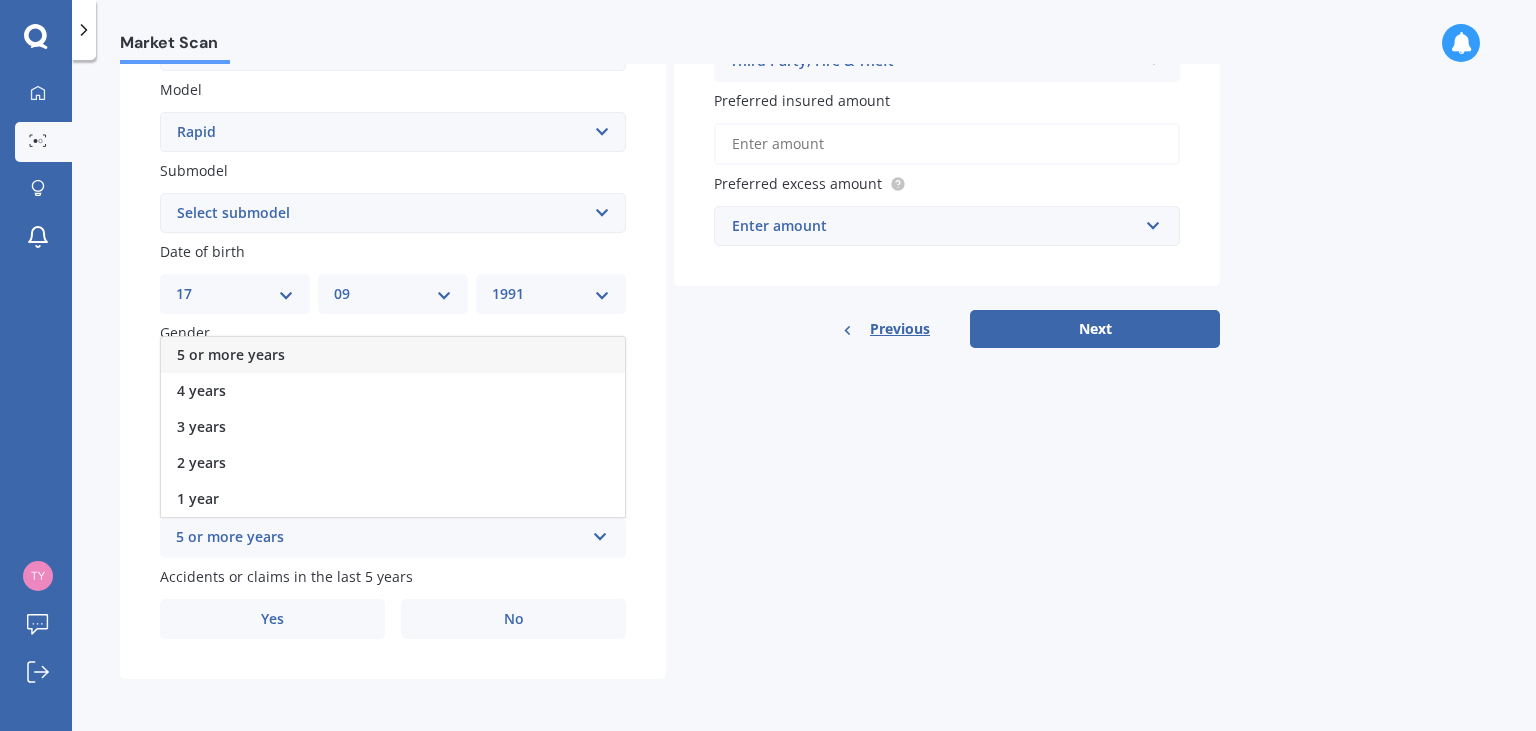 click on "5 or more years" at bounding box center (393, 355) 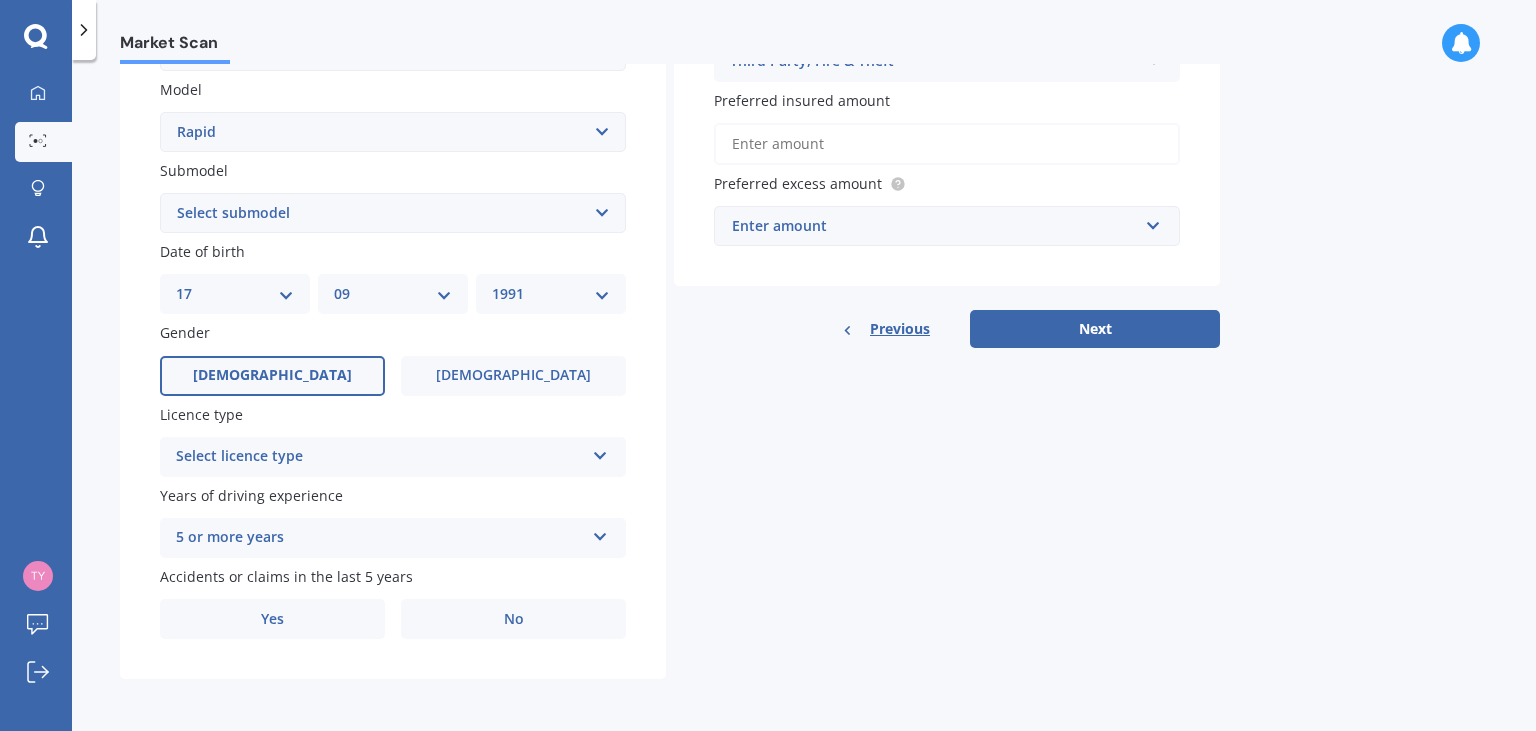 click on "Select licence type NZ Full NZ Restricted NZ Learners [GEOGRAPHIC_DATA] [GEOGRAPHIC_DATA] [GEOGRAPHIC_DATA] [GEOGRAPHIC_DATA] International / Other overseas licence" at bounding box center [393, 457] 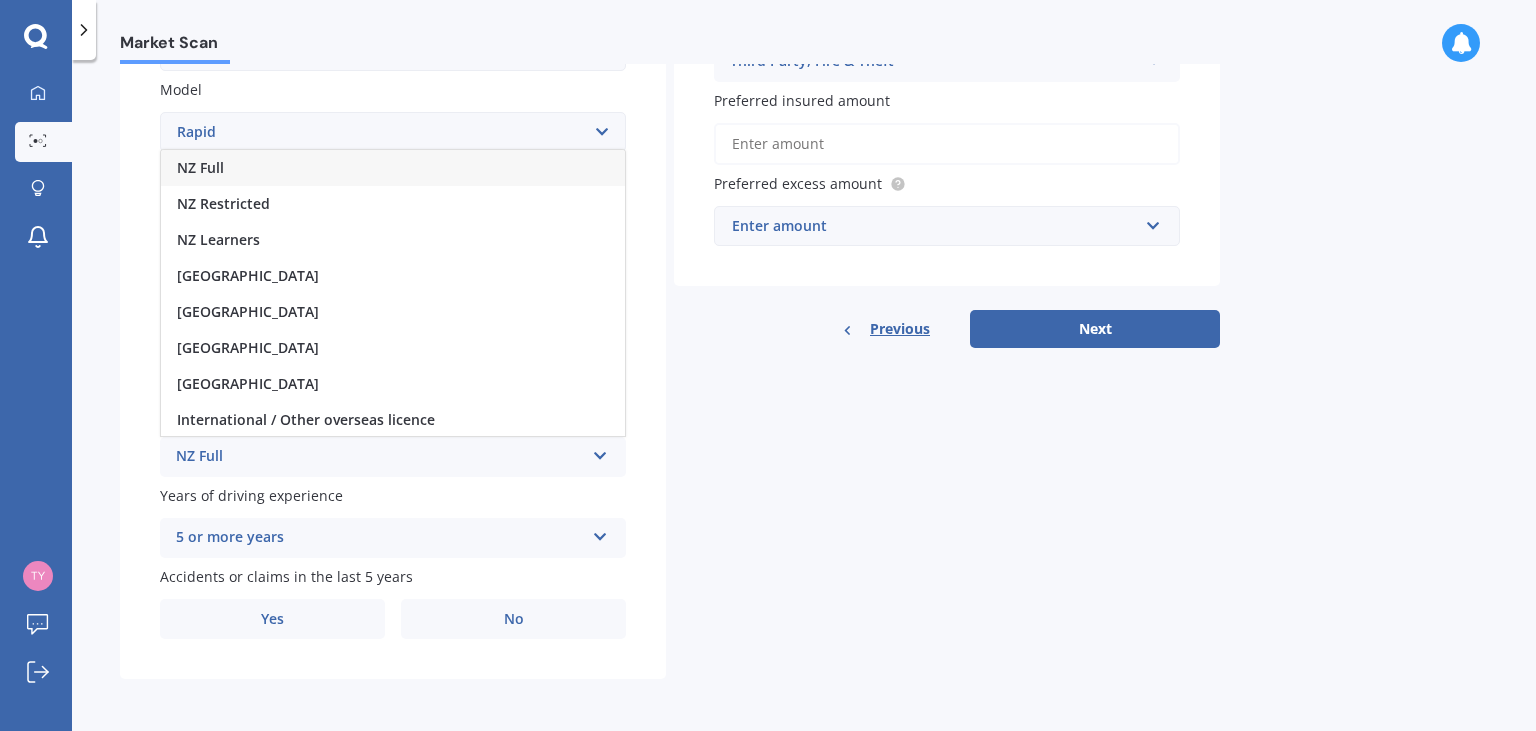 click on "NZ Full" at bounding box center (393, 168) 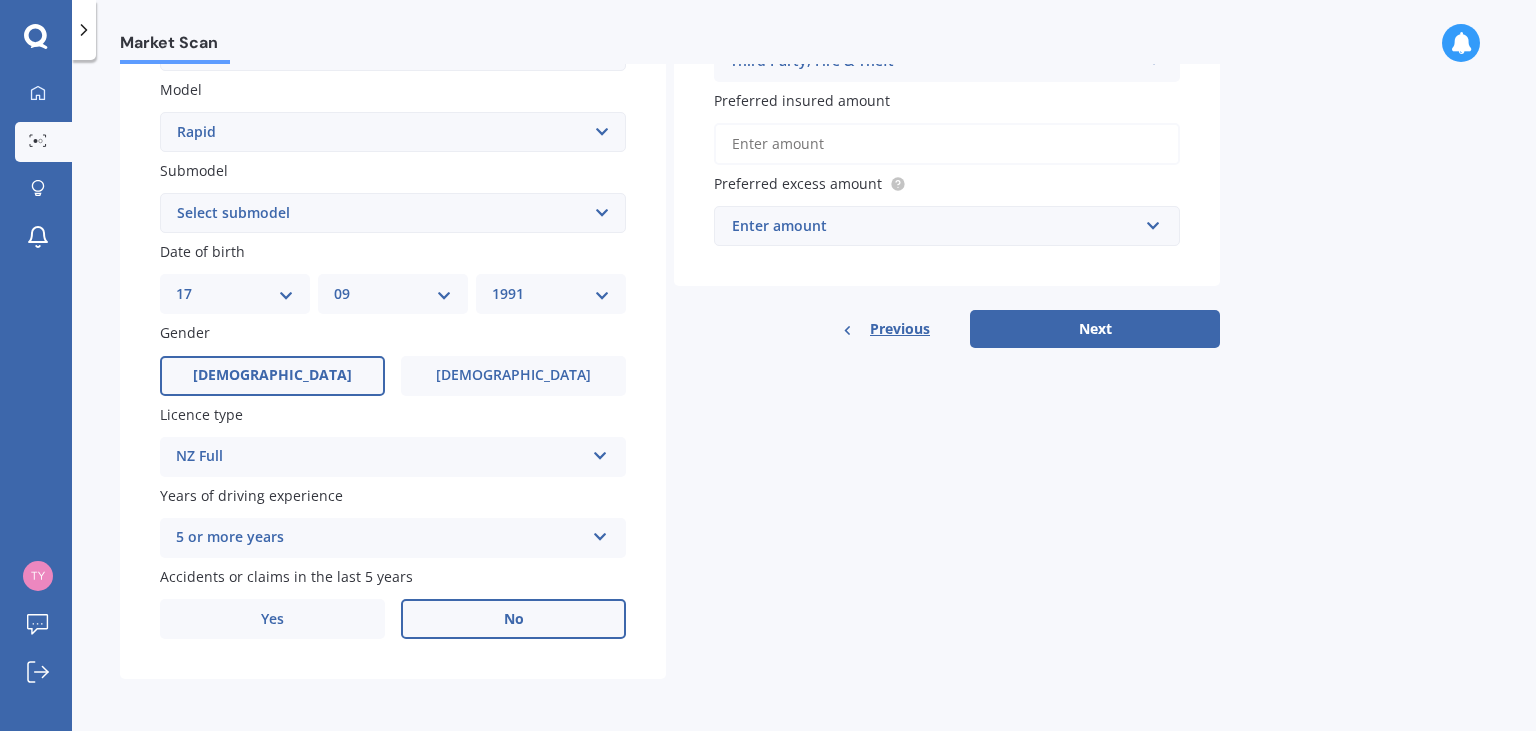 click on "No" at bounding box center (513, 619) 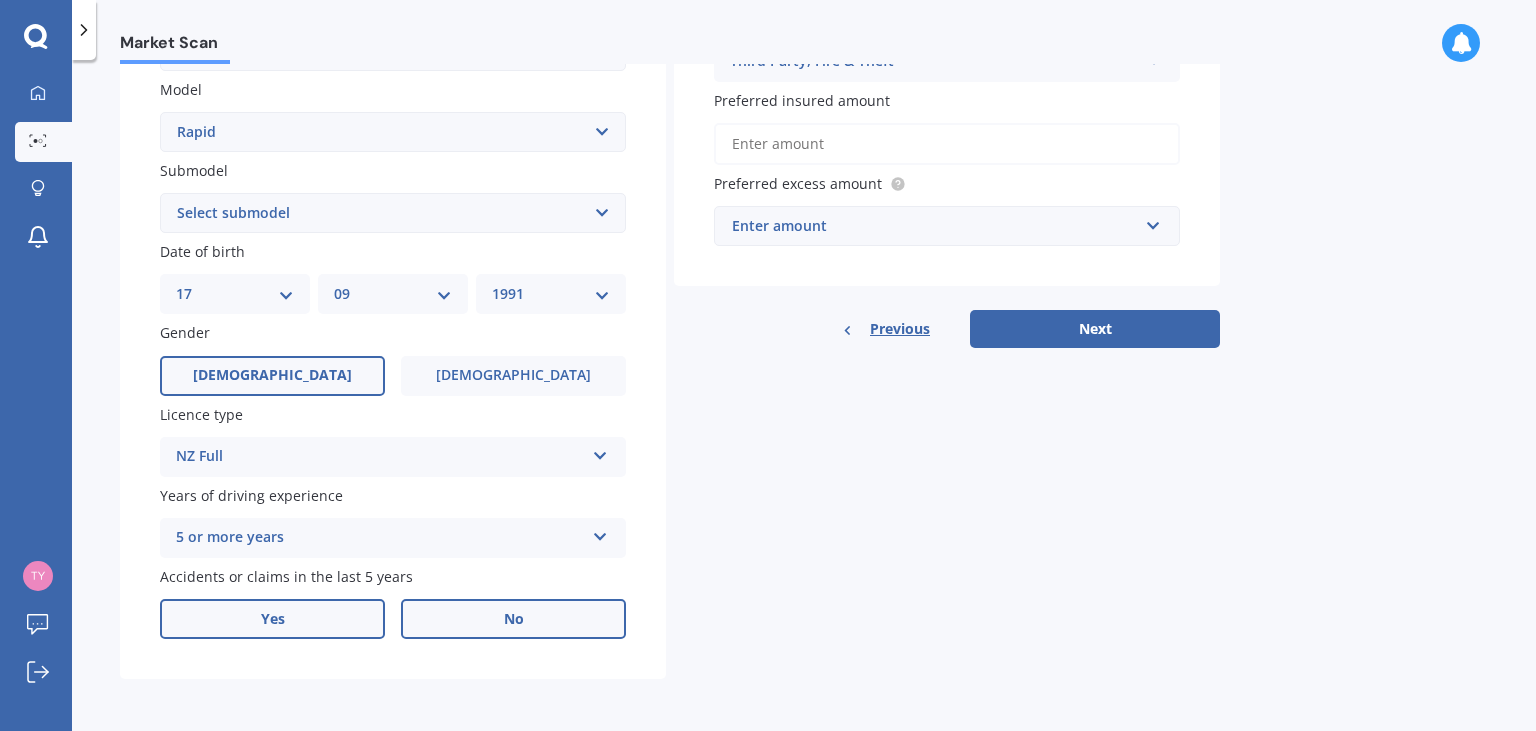click on "Yes" at bounding box center (272, 619) 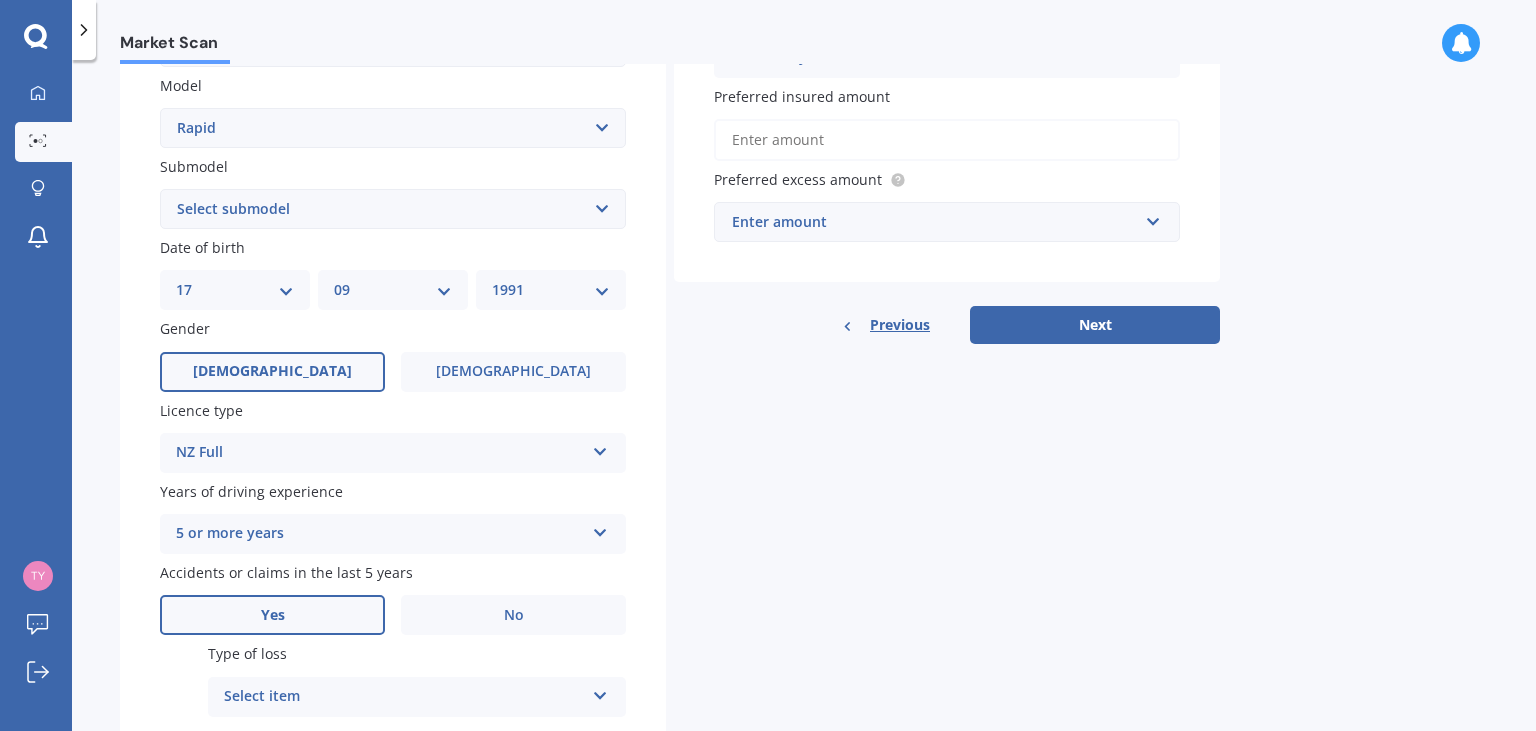 scroll, scrollTop: 668, scrollLeft: 0, axis: vertical 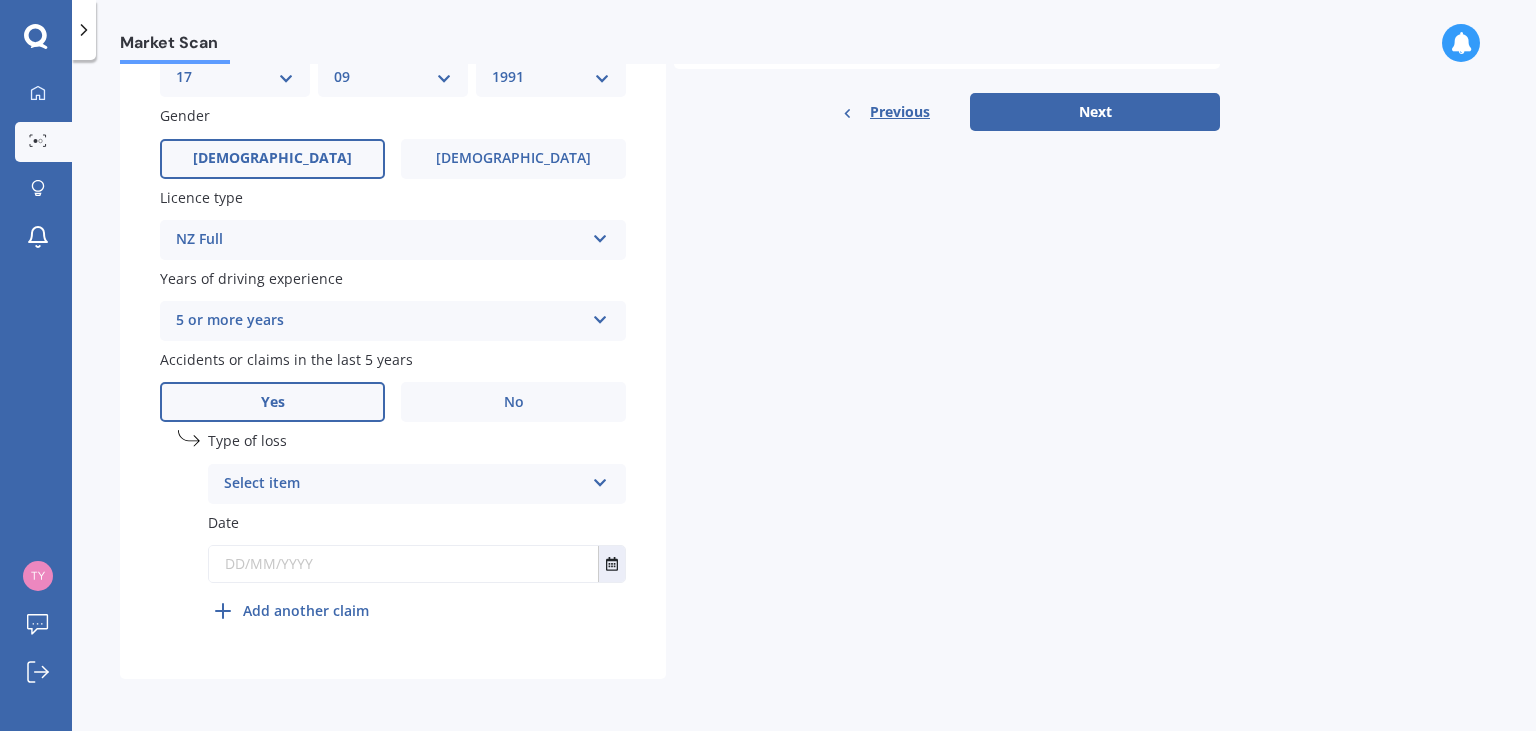 click on "Select item" at bounding box center [404, 484] 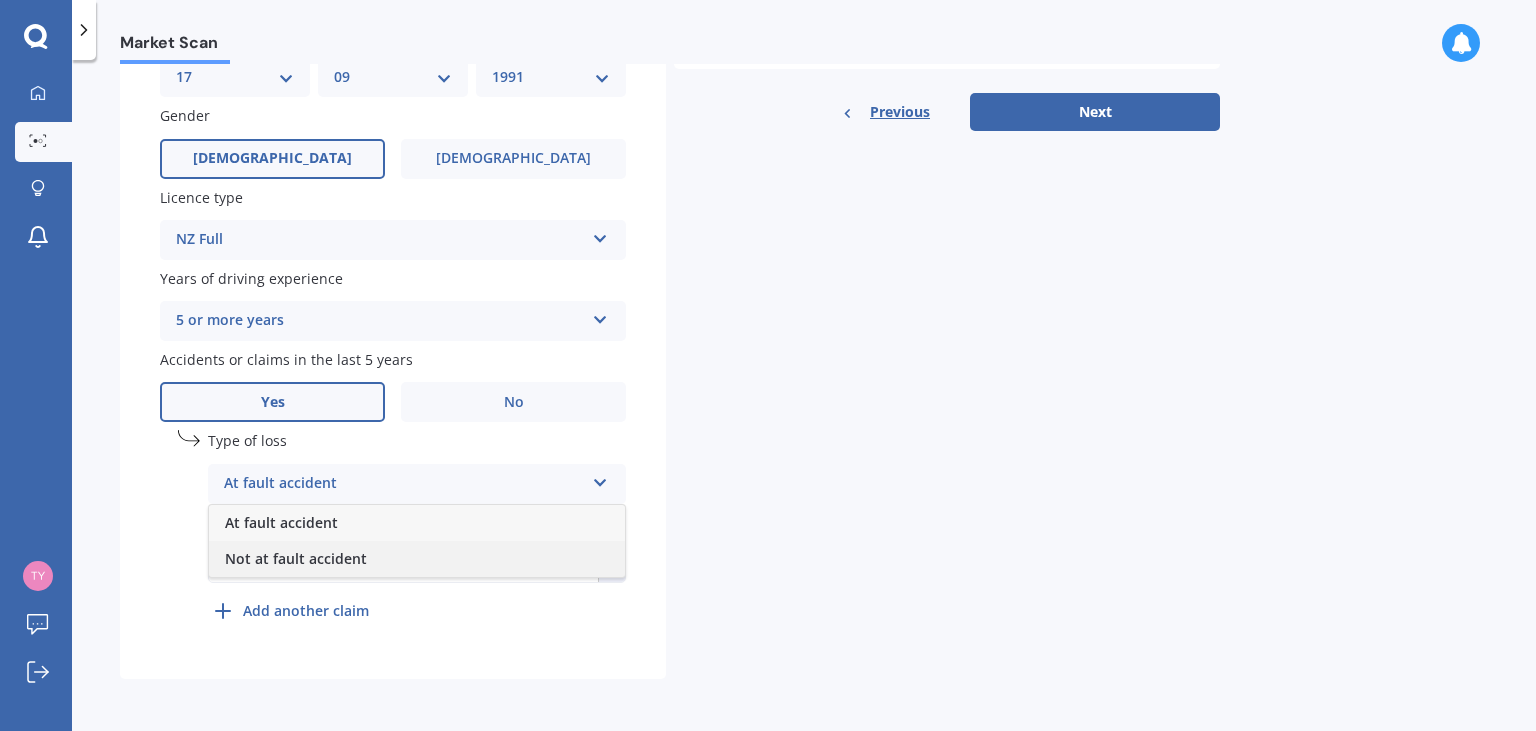 click on "Not at fault accident" at bounding box center [296, 558] 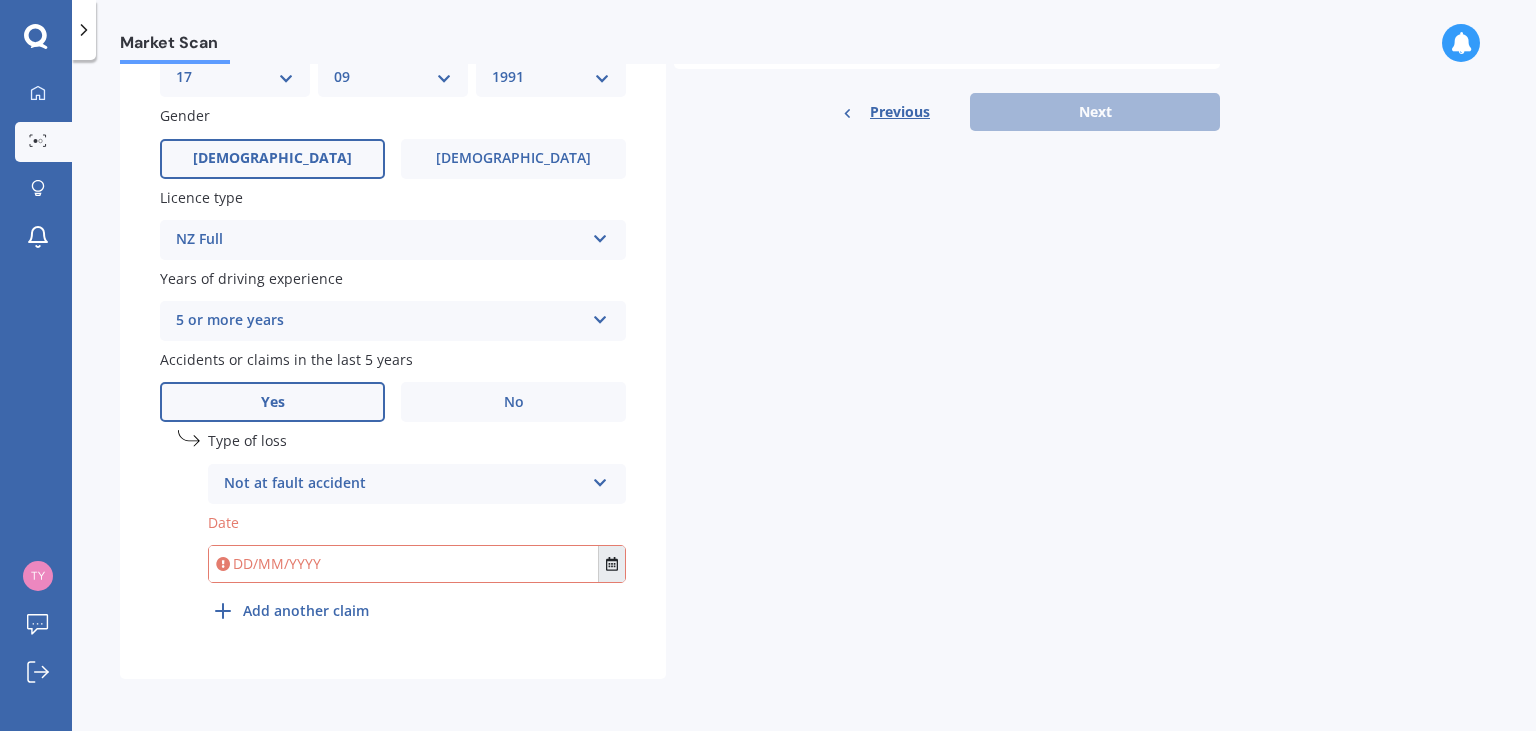 click 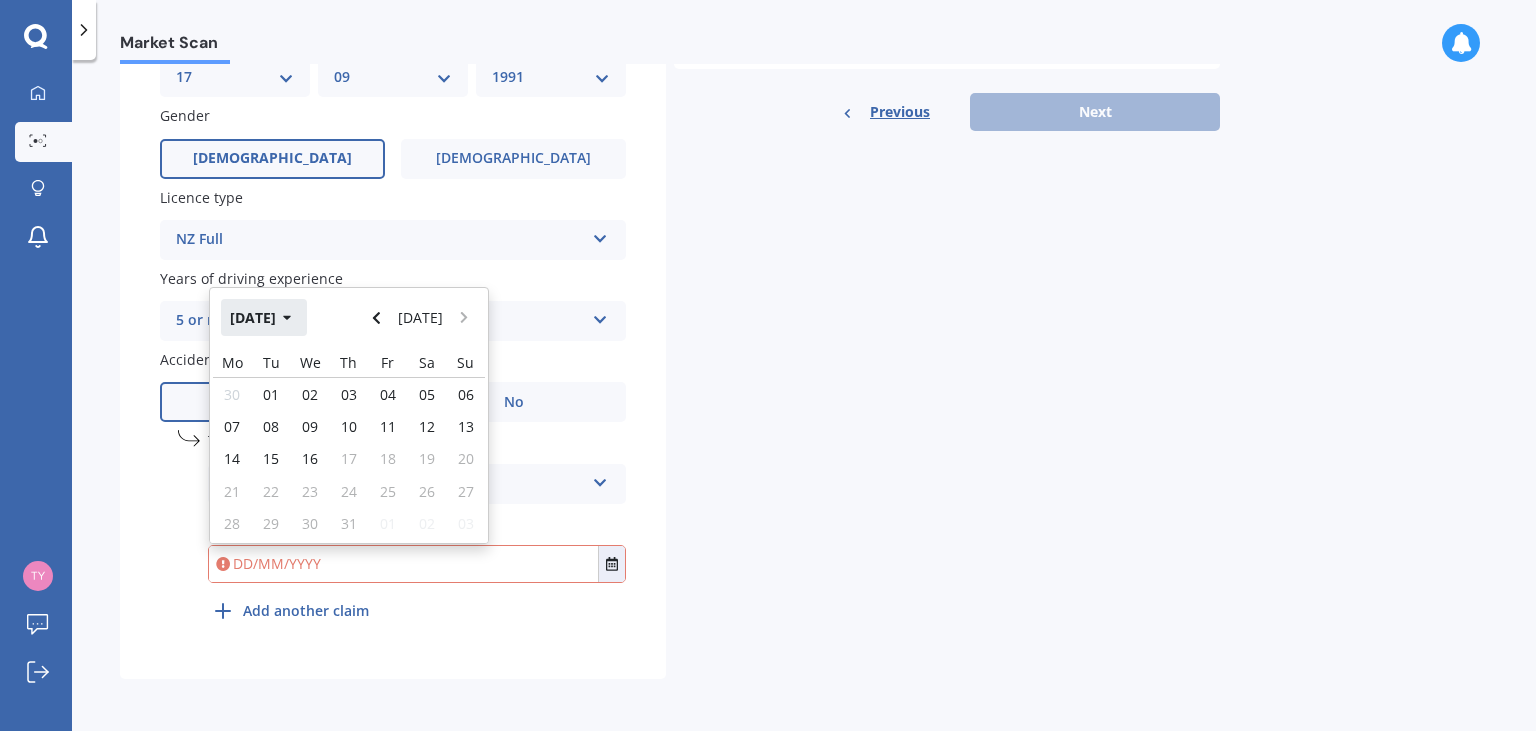 click 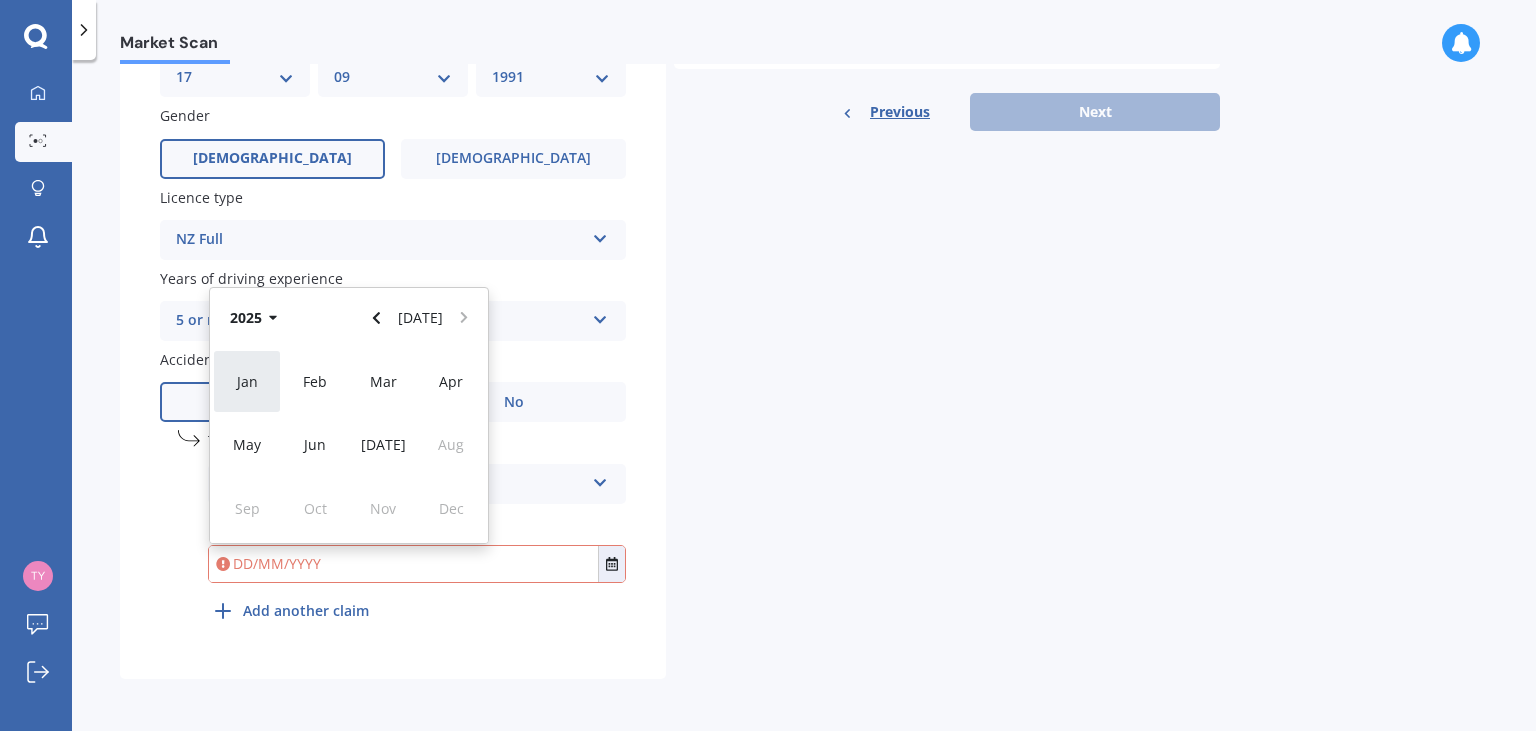 click on "Jan" at bounding box center [247, 381] 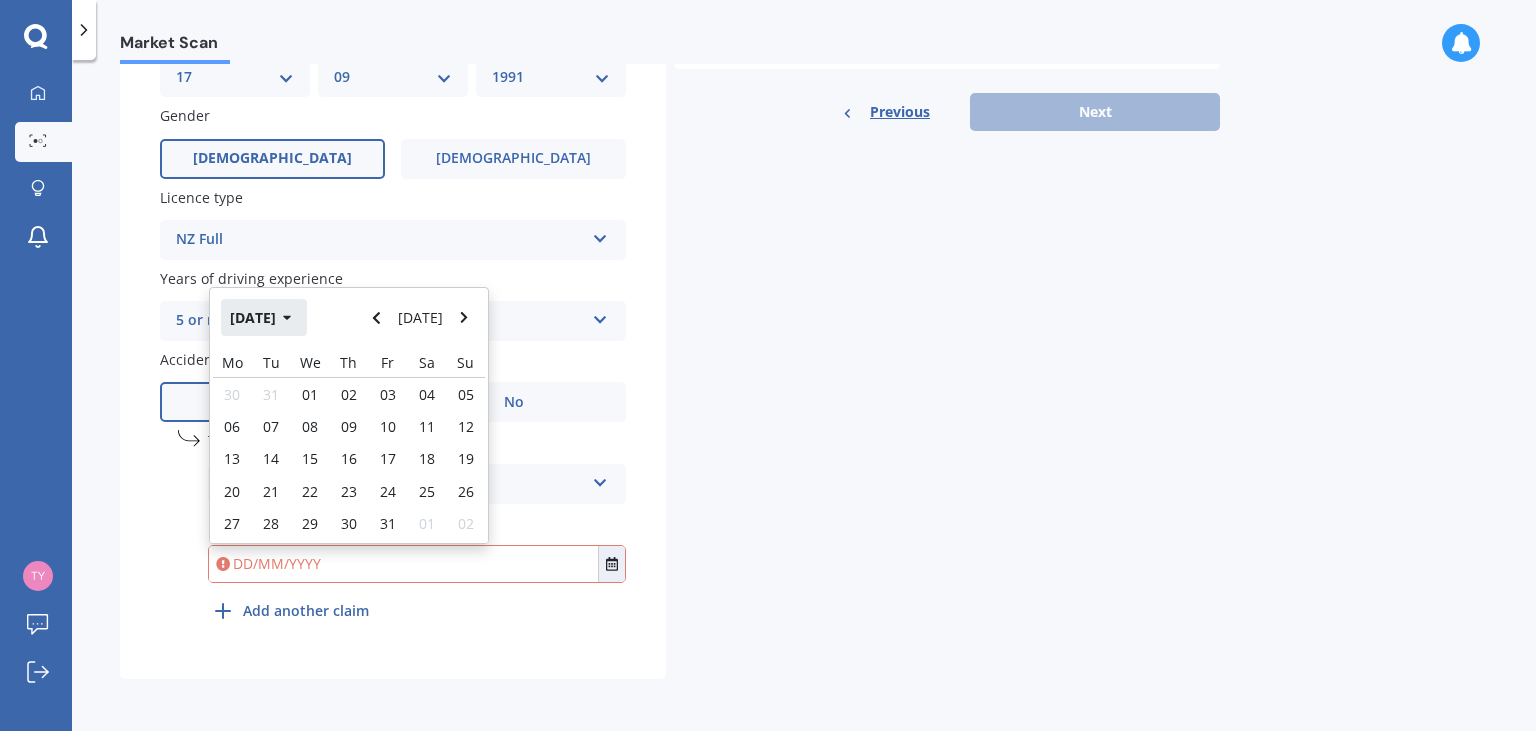 click on "[DATE]" at bounding box center (264, 317) 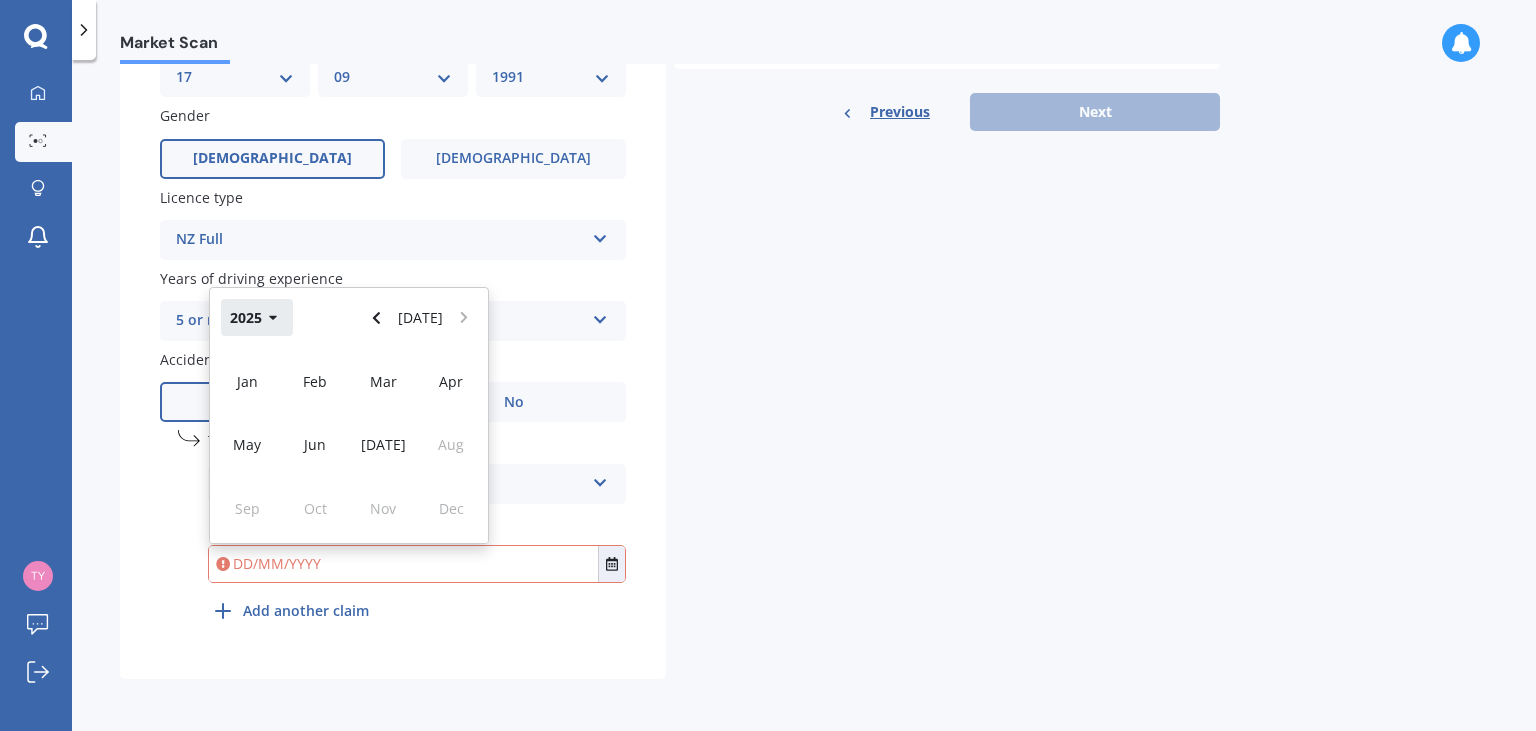 click on "2025" at bounding box center (257, 317) 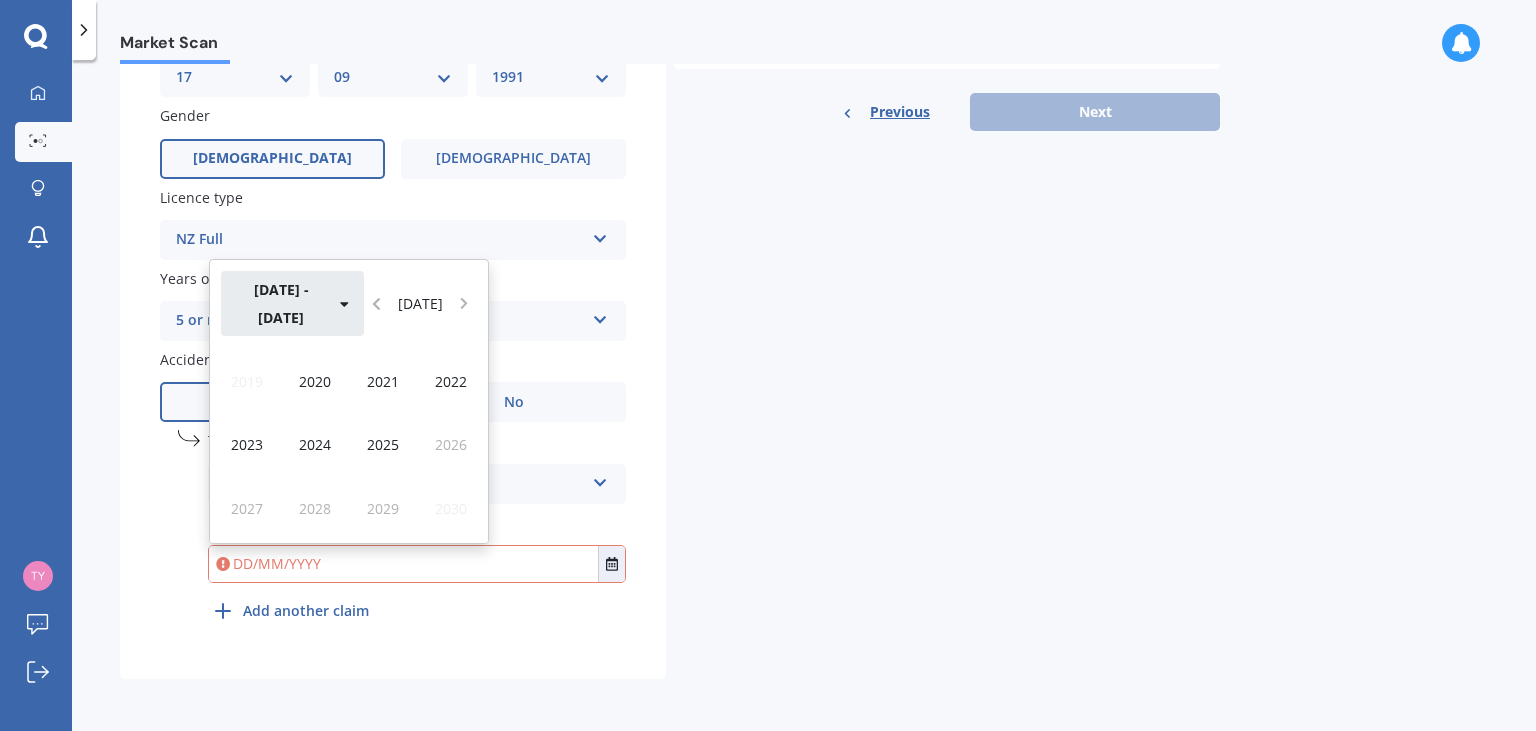 click on "[DATE] - [DATE]" at bounding box center (292, 303) 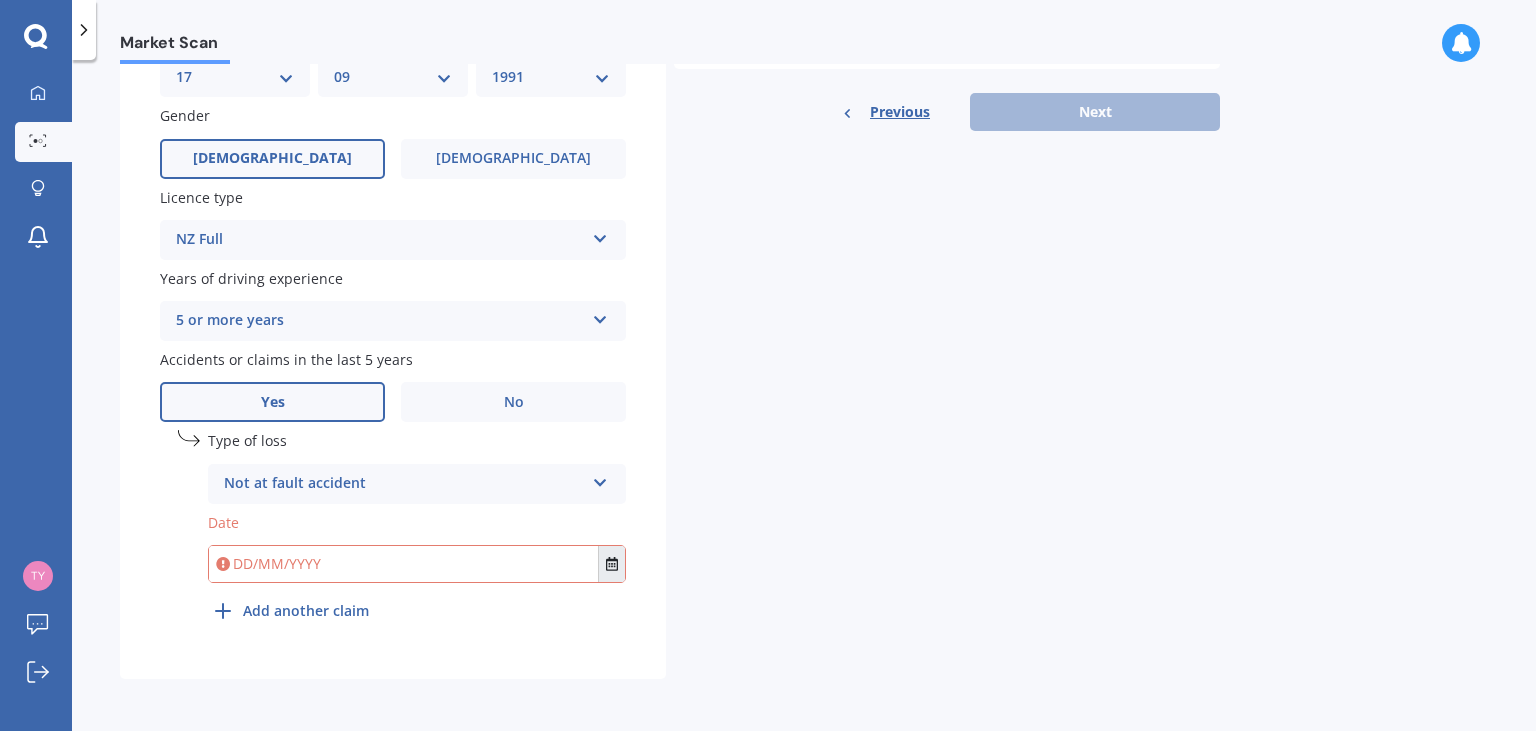 click 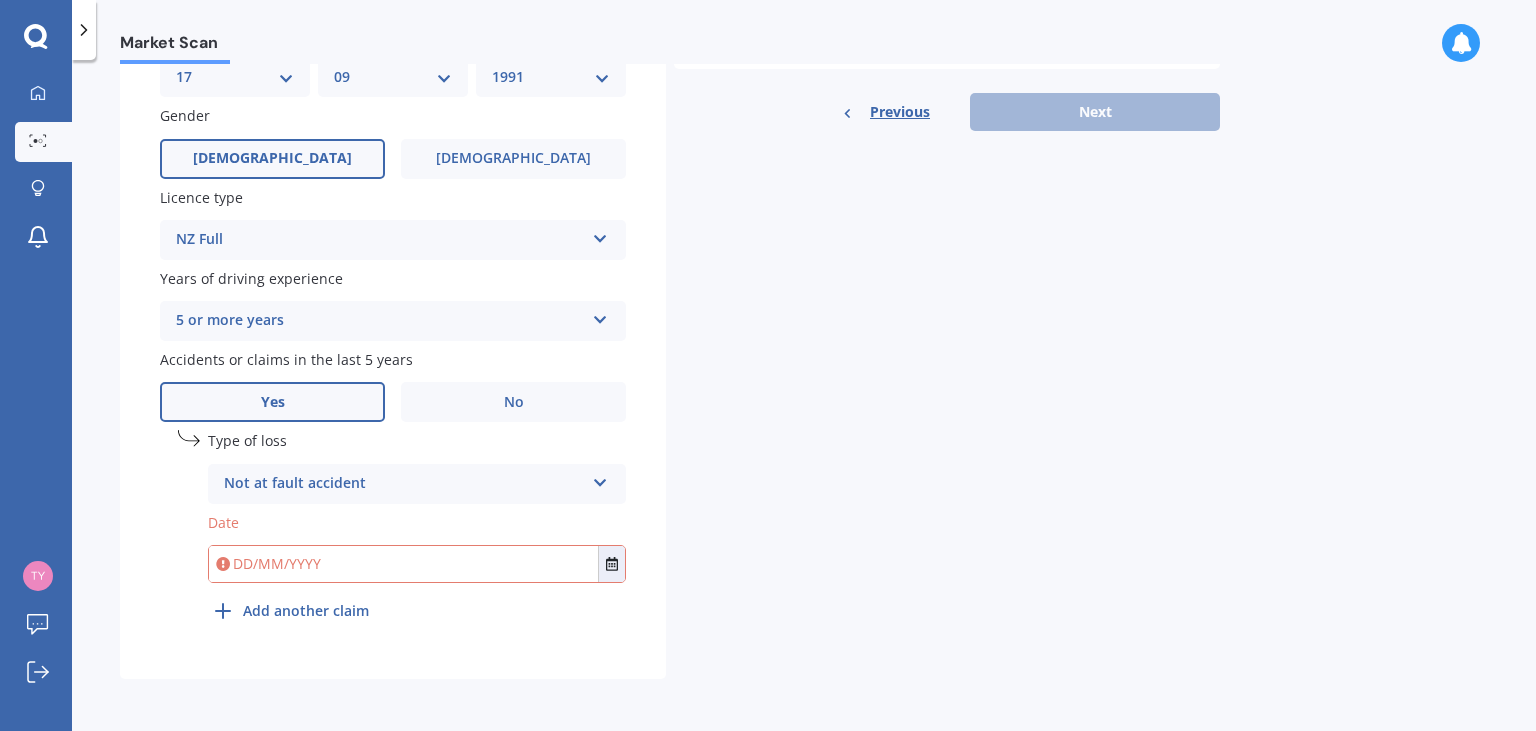 drag, startPoint x: 226, startPoint y: 566, endPoint x: 242, endPoint y: 566, distance: 16 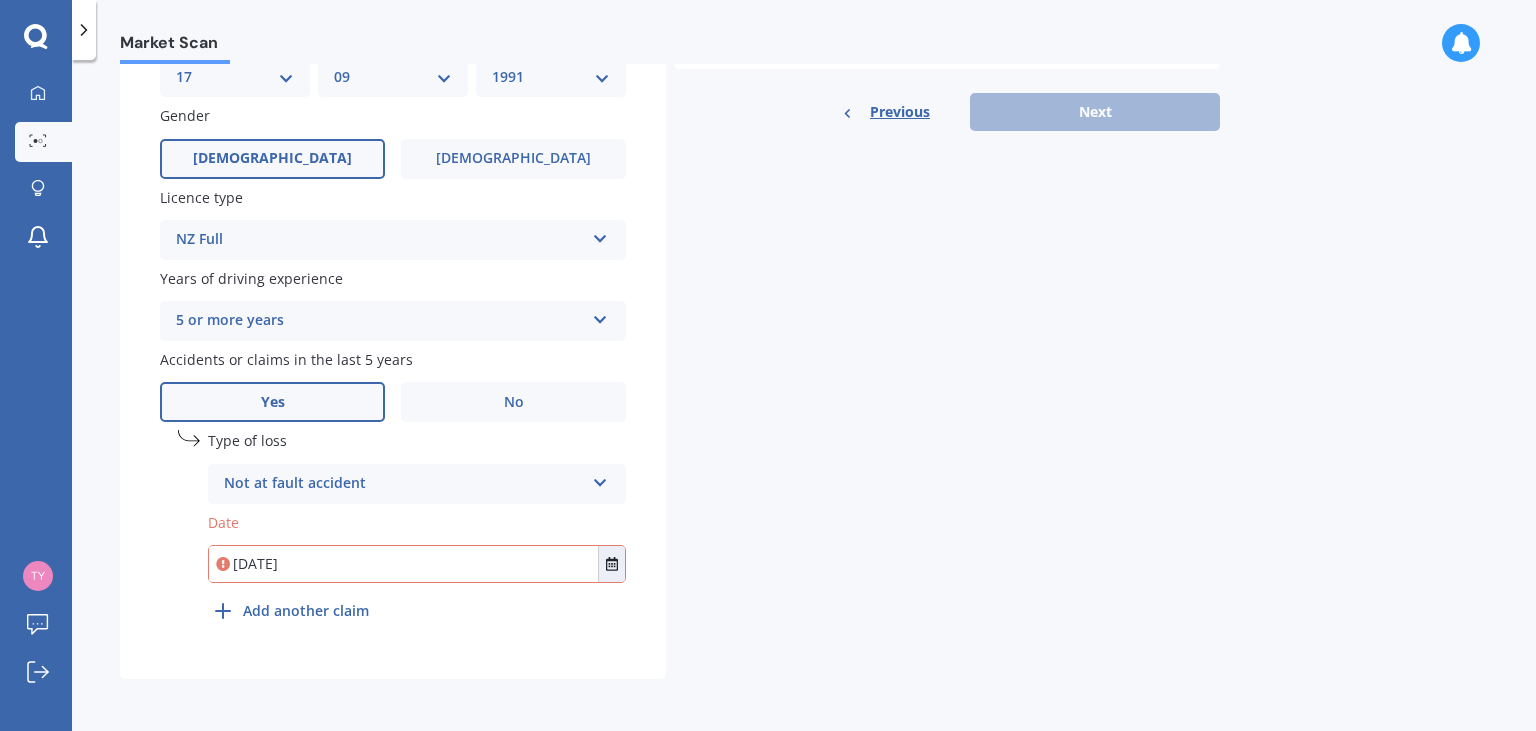 type on "[DATE]" 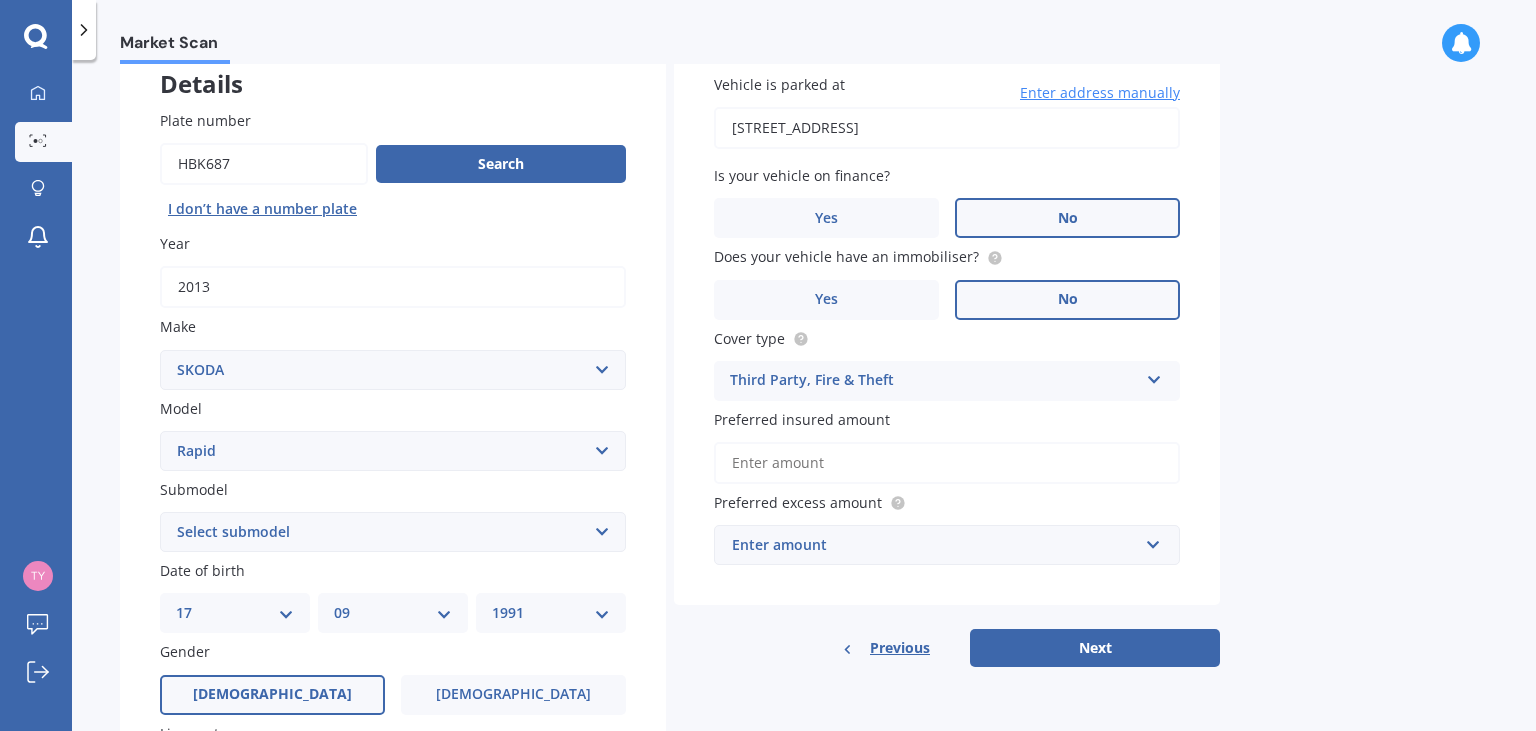 scroll, scrollTop: 126, scrollLeft: 0, axis: vertical 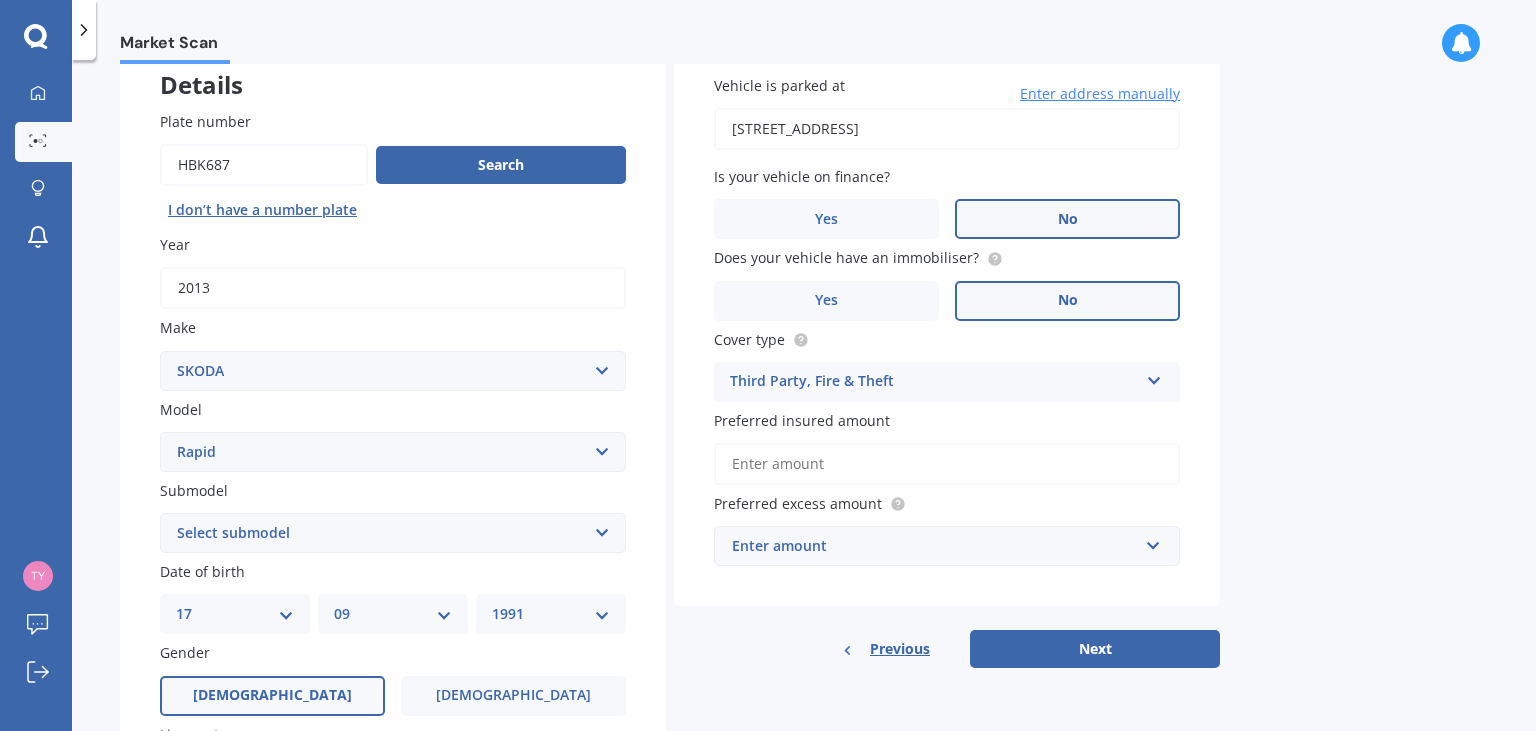 click on "Preferred insured amount" at bounding box center (947, 464) 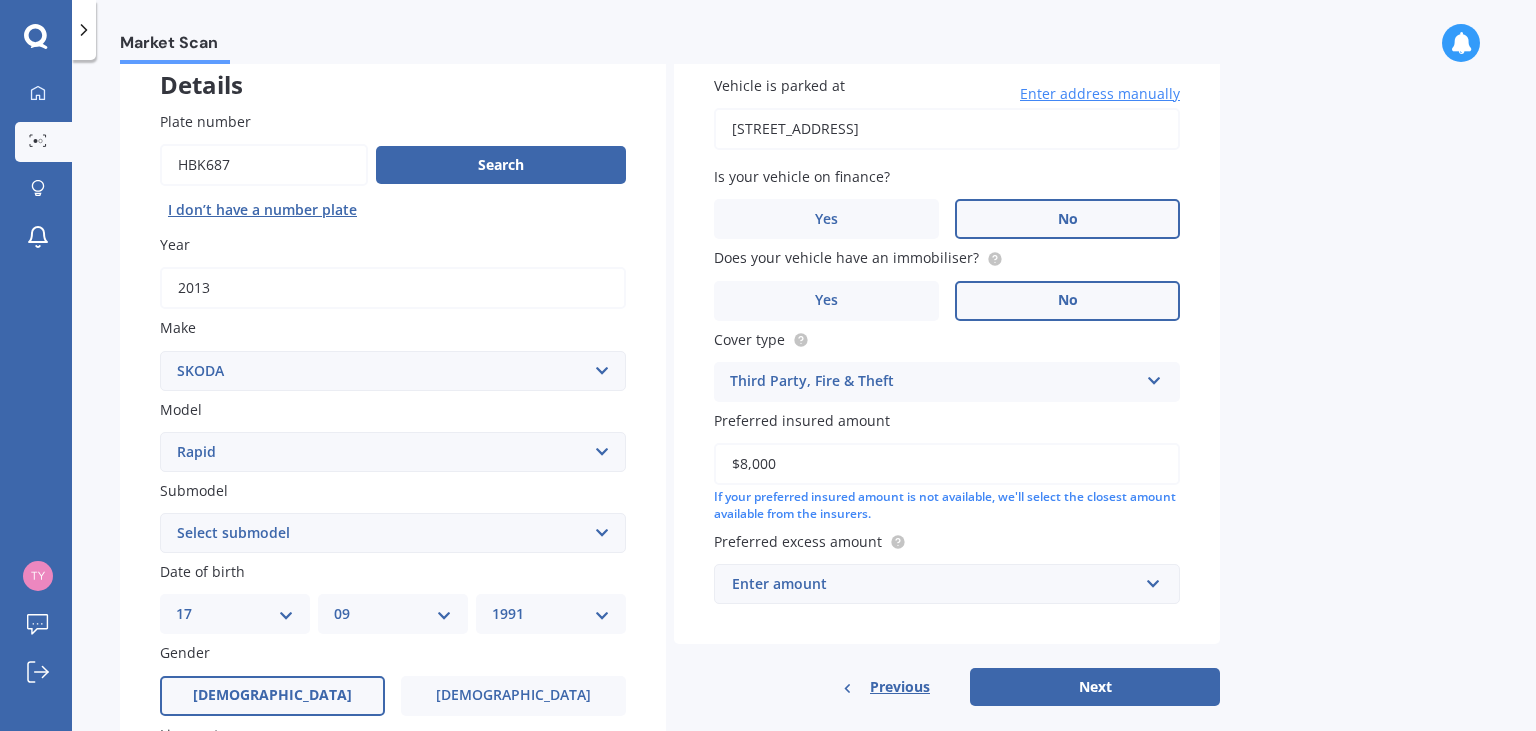 type on "$8,000" 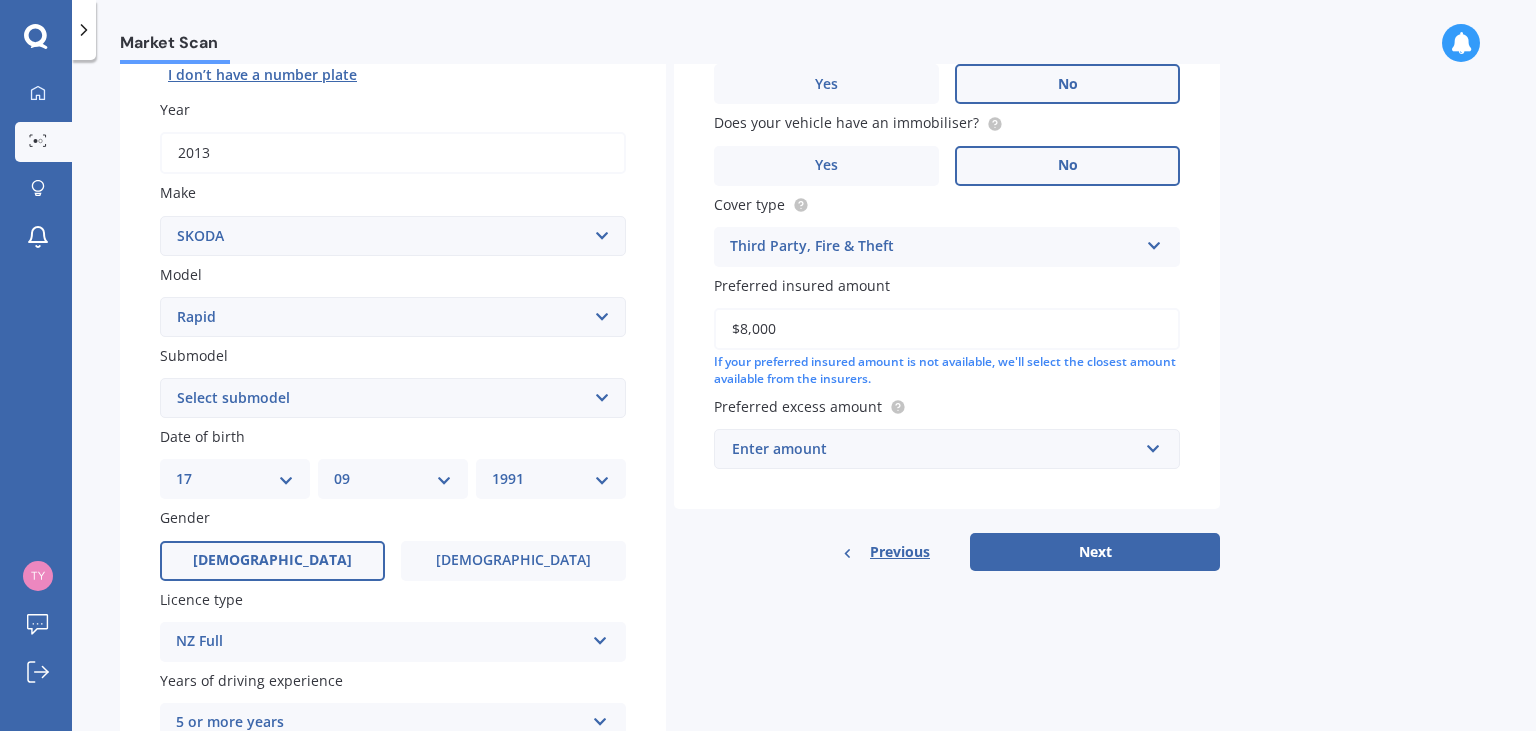 click on "Enter amount" at bounding box center (935, 449) 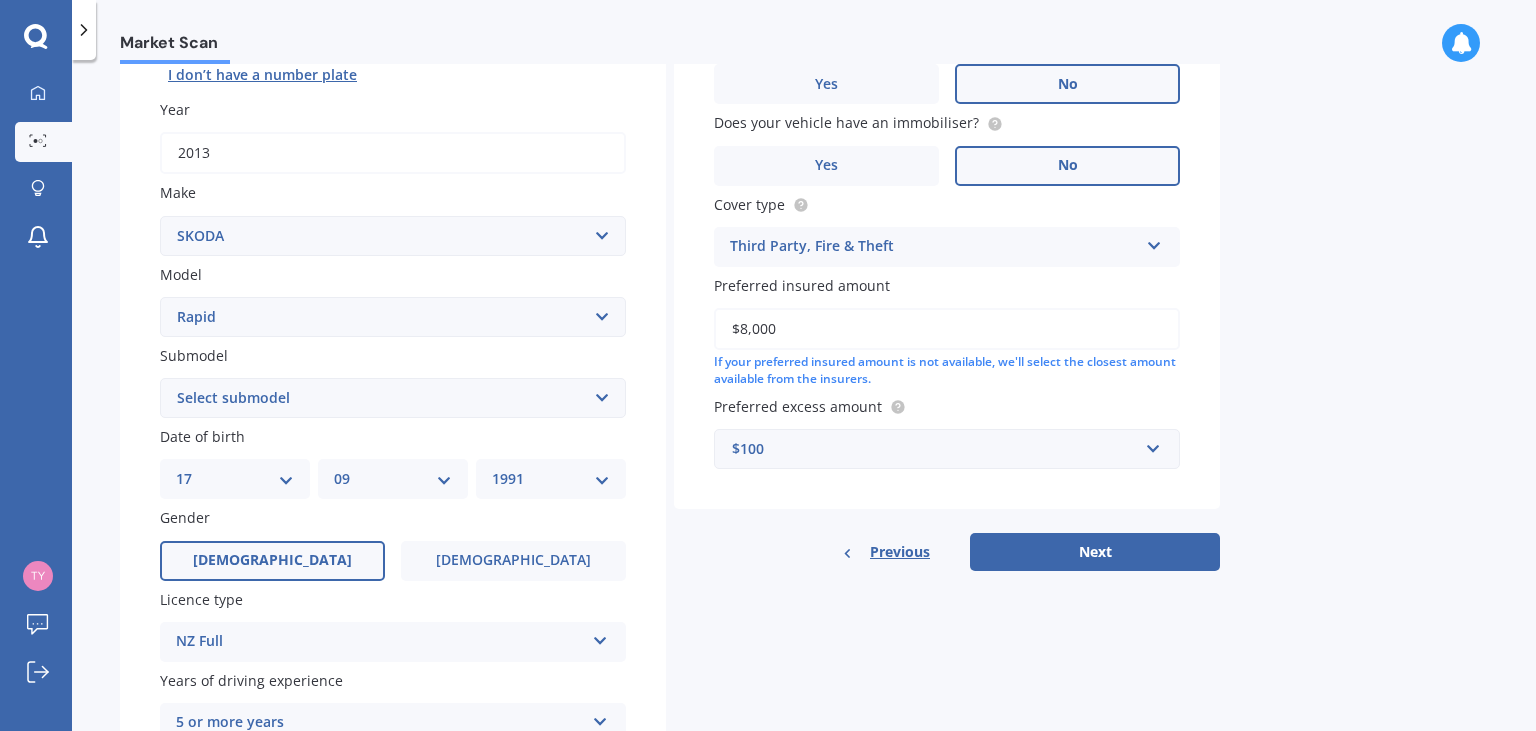 click on "Market Scan Vehicle Market Scan 70 % We just need a few more details to provide an accurate quote Details Plate number Search I don’t have a number plate Year [DATE] Make Select make AC ALFA ROMEO ASTON [PERSON_NAME] AUDI AUSTIN BEDFORD Bentley BMW BYD CADILLAC CAN-AM CHERY CHEVROLET CHRYSLER Citroen CRUISEAIR CUPRA DAEWOO DAIHATSU DAIMLER DAMON DIAHATSU DODGE EXOCET FACTORY FIVE FERRARI FIAT Fiord FLEETWOOD FORD FOTON FRASER GEELY GENESIS GEORGIE BOY GMC GREAT WALL GWM [PERSON_NAME] HINO [PERSON_NAME] HOLIDAY RAMBLER HONDA HUMMER HYUNDAI INFINITI ISUZU IVECO JAC JAECOO JAGUAR JEEP KGM KIA LADA LAMBORGHINI LANCIA LANDROVER LDV LEXUS LINCOLN LOTUS LUNAR M.G M.G. MAHINDRA MASERATI MAZDA MCLAREN MERCEDES AMG Mercedes Benz MERCEDES-AMG MERCURY MINI MITSUBISHI [PERSON_NAME] NEWMAR NISSAN OMODA OPEL OXFORD PEUGEOT Plymouth Polestar PONTIAC PORSCHE PROTON RAM Range Rover Rayne RENAULT ROLLS ROYCE ROVER SAAB SATURN SEAT SHELBY SKODA SMART SSANGYONG SUBARU SUZUKI TATA TESLA TIFFIN Toyota TRIUMPH TVR Vauxhall VOLKSWAGEN VOLVO ZX TDI" at bounding box center [804, 399] 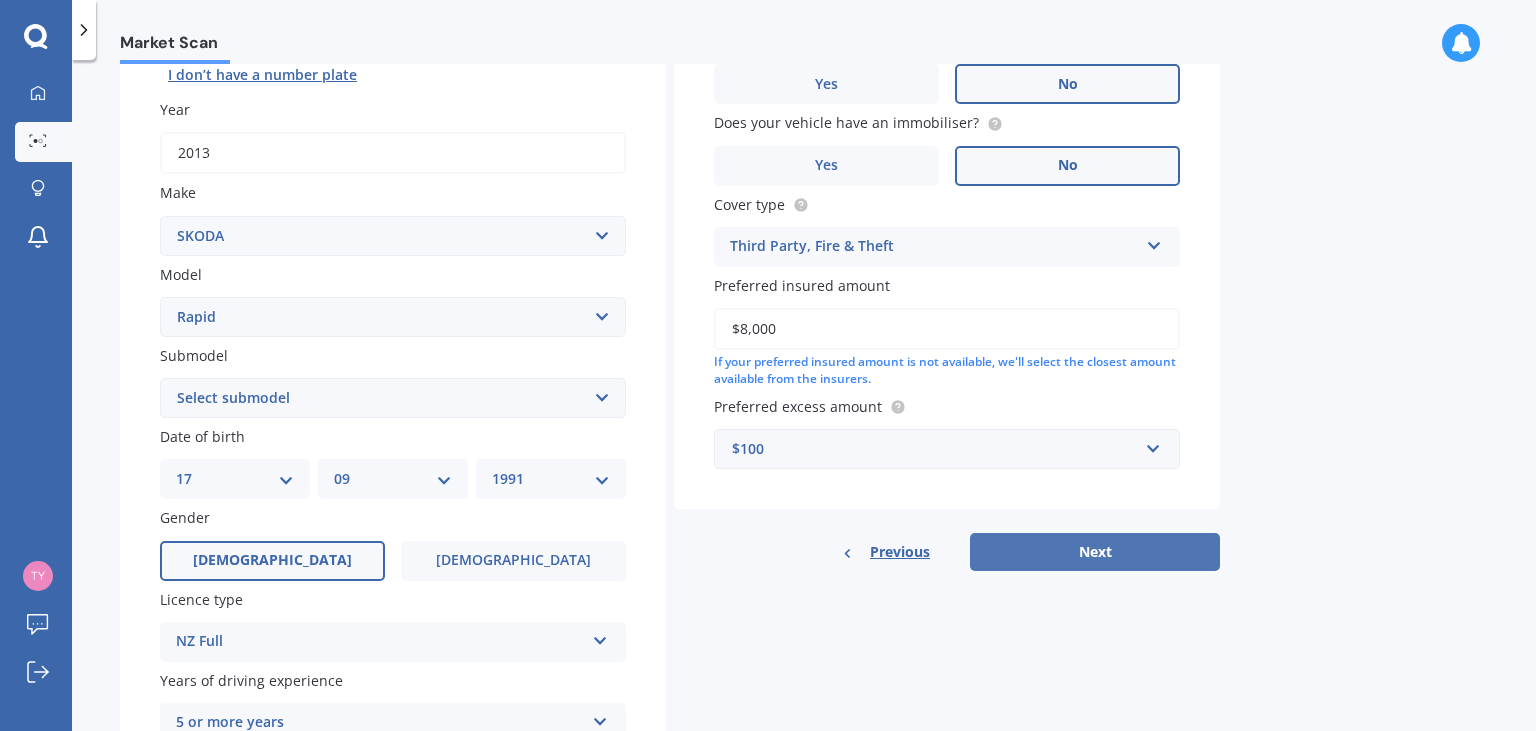 click on "Next" at bounding box center (1095, 552) 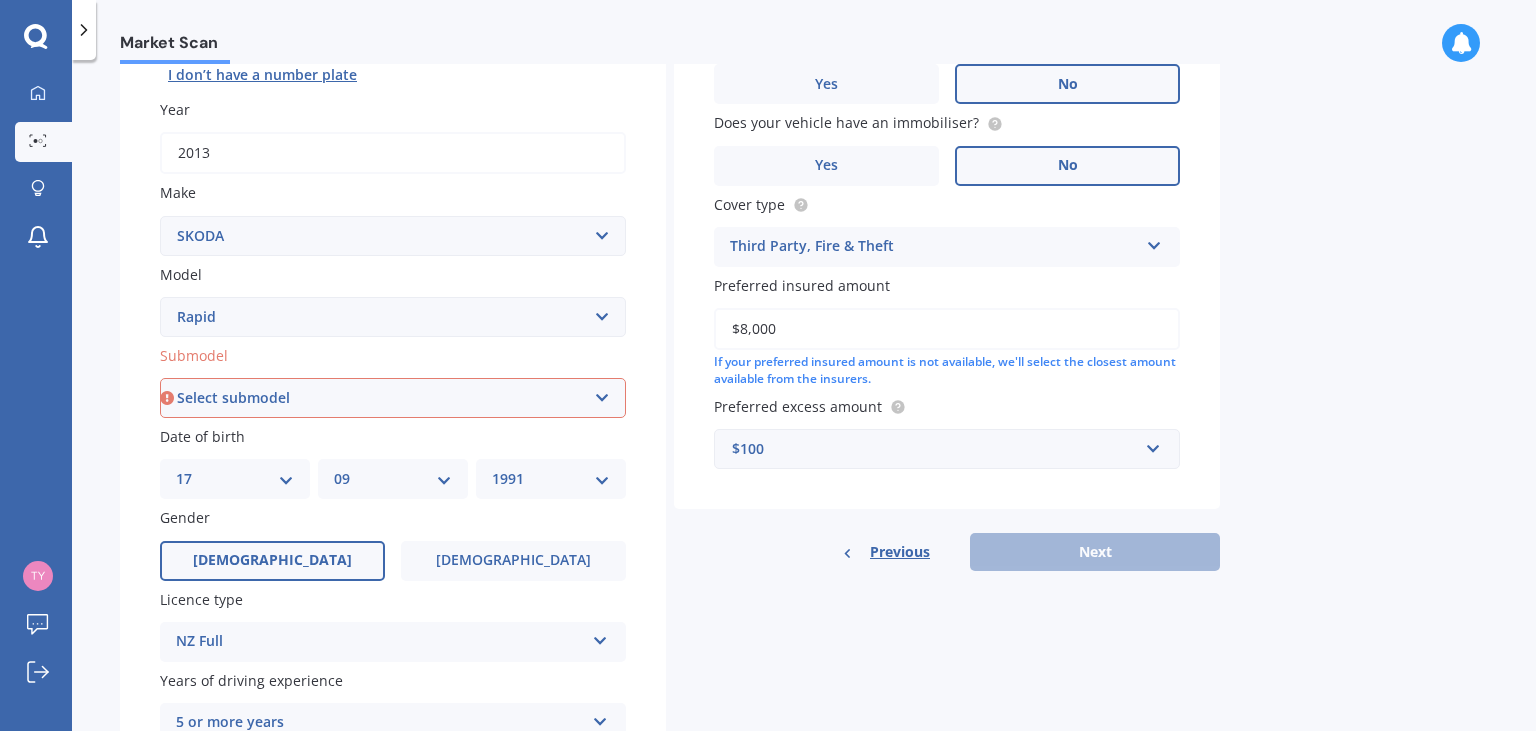 click on "Select submodel TDI TSI" at bounding box center [393, 398] 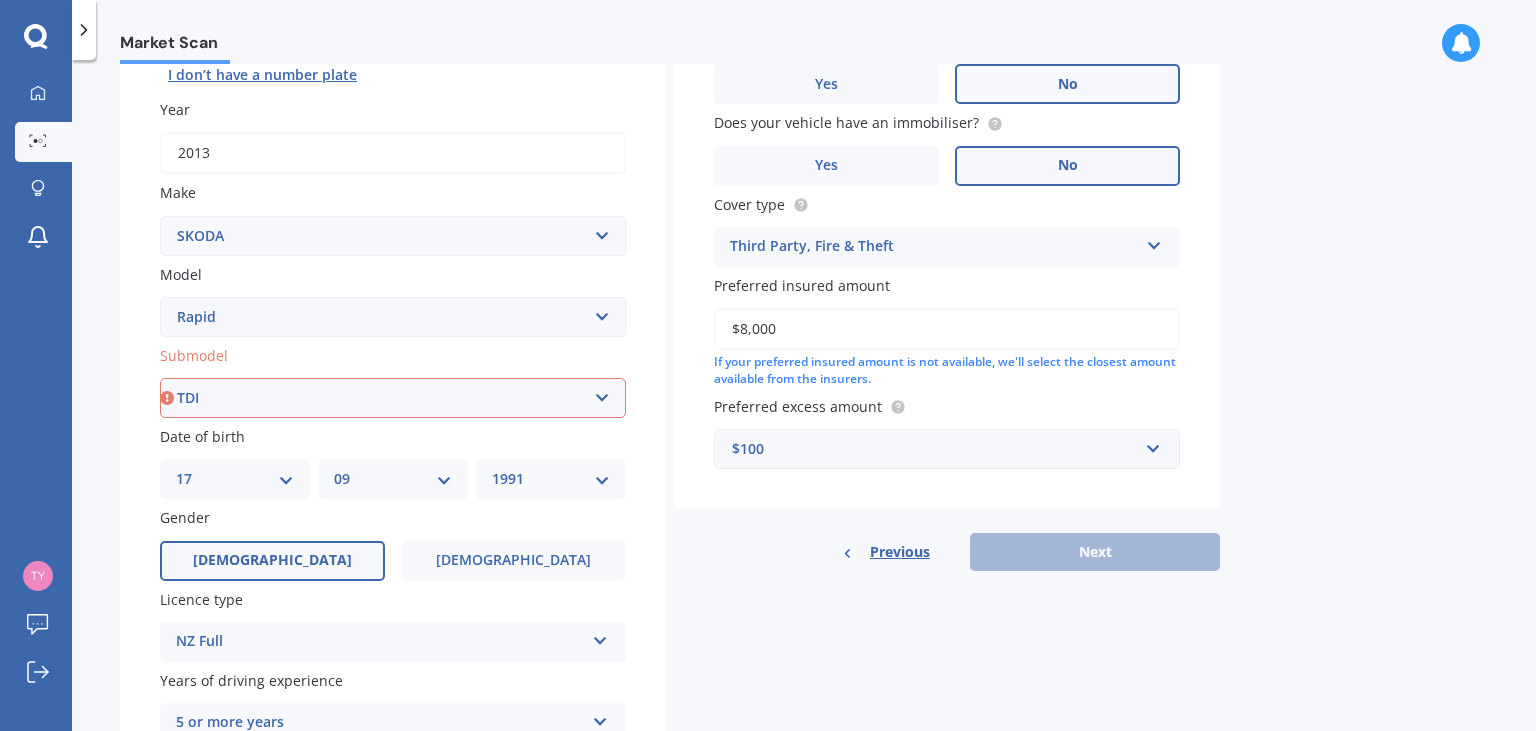 click on "TDI" at bounding box center (0, 0) 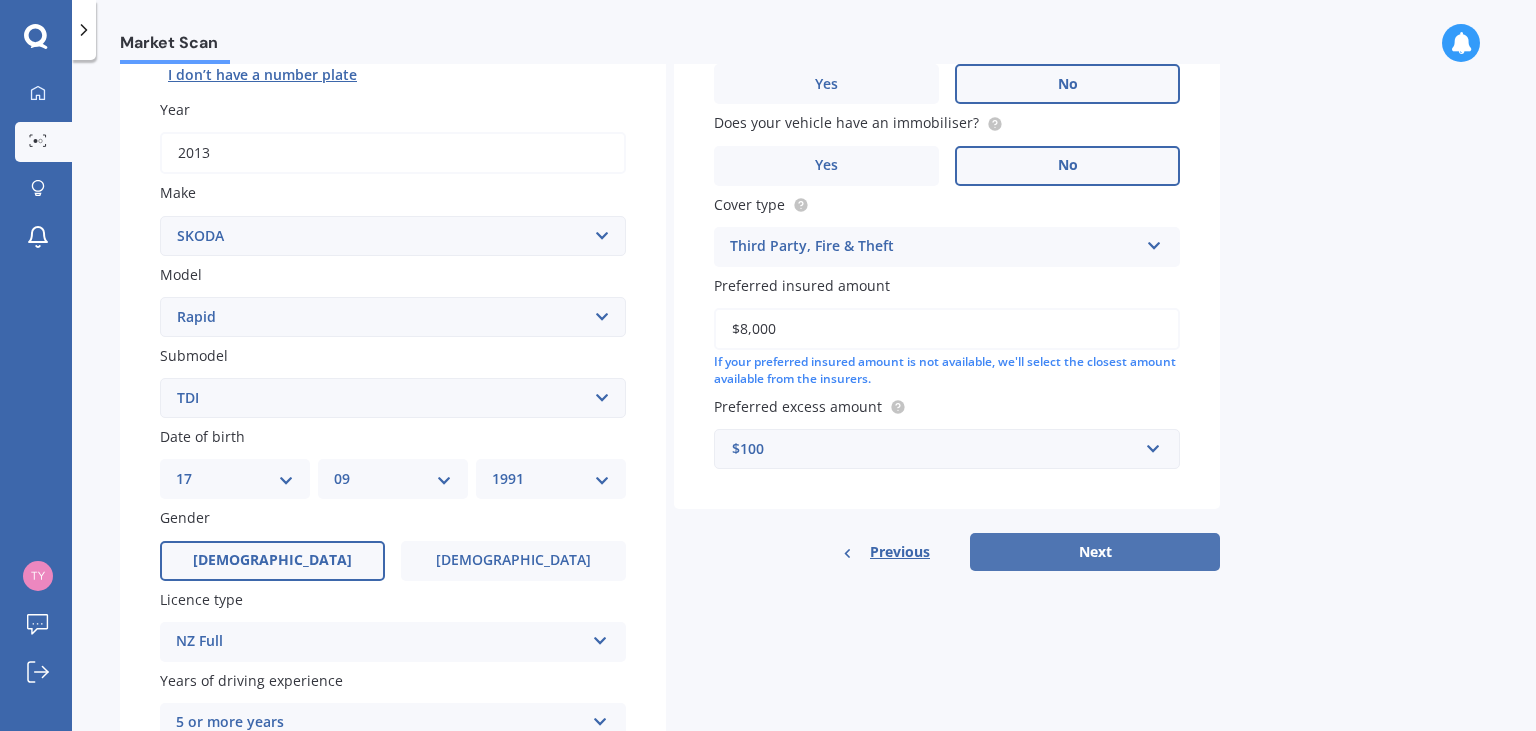 click on "Next" at bounding box center [1095, 552] 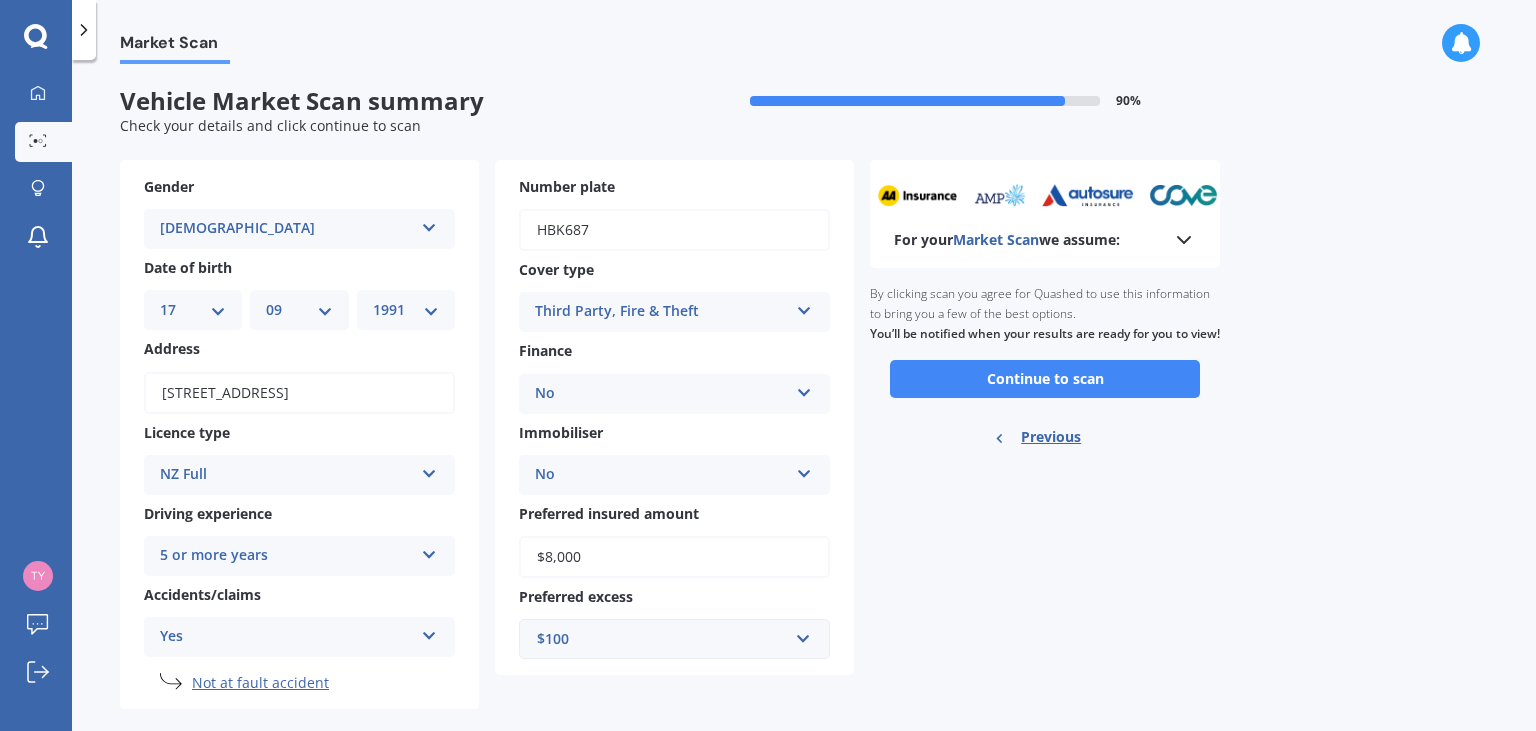 scroll, scrollTop: 0, scrollLeft: 0, axis: both 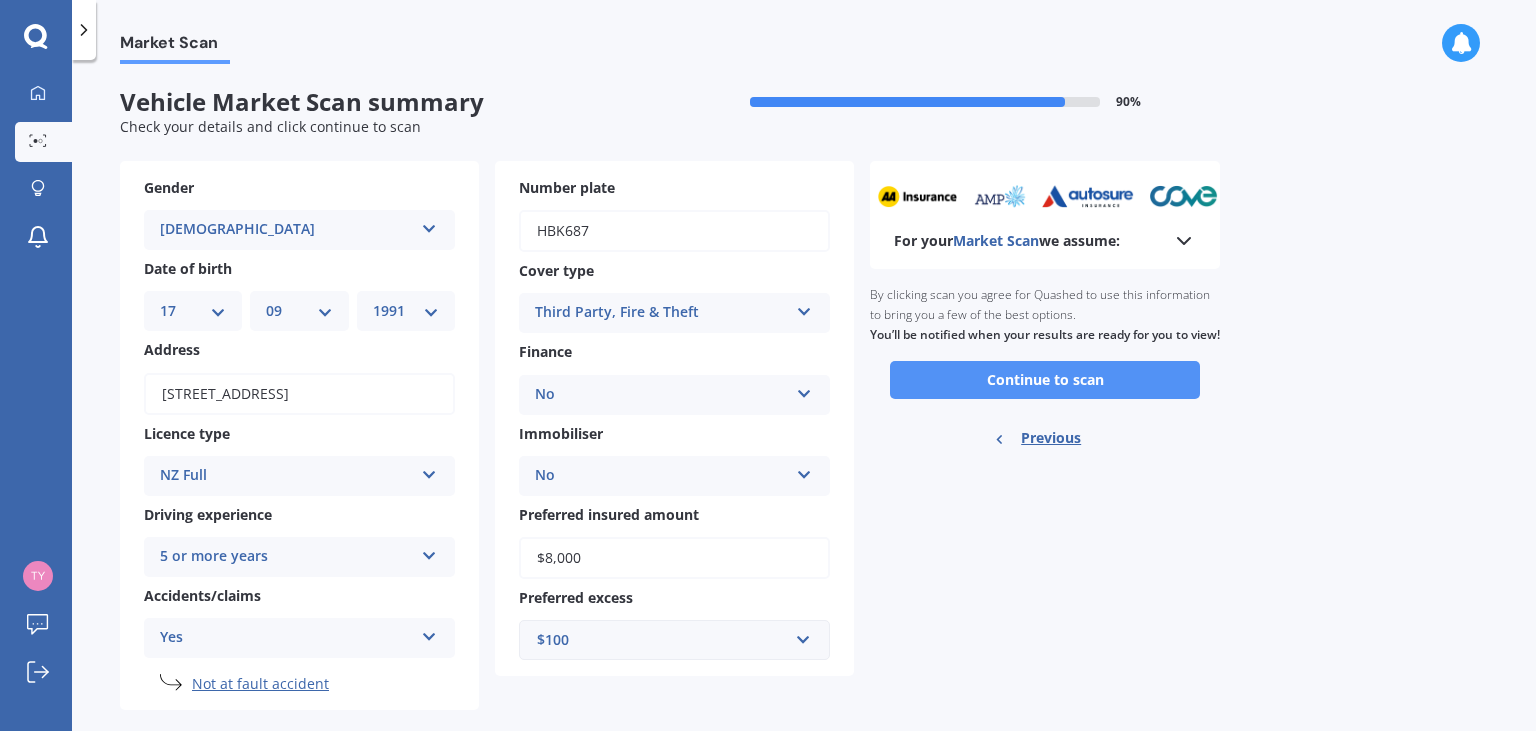 click on "Continue to scan" at bounding box center [1045, 380] 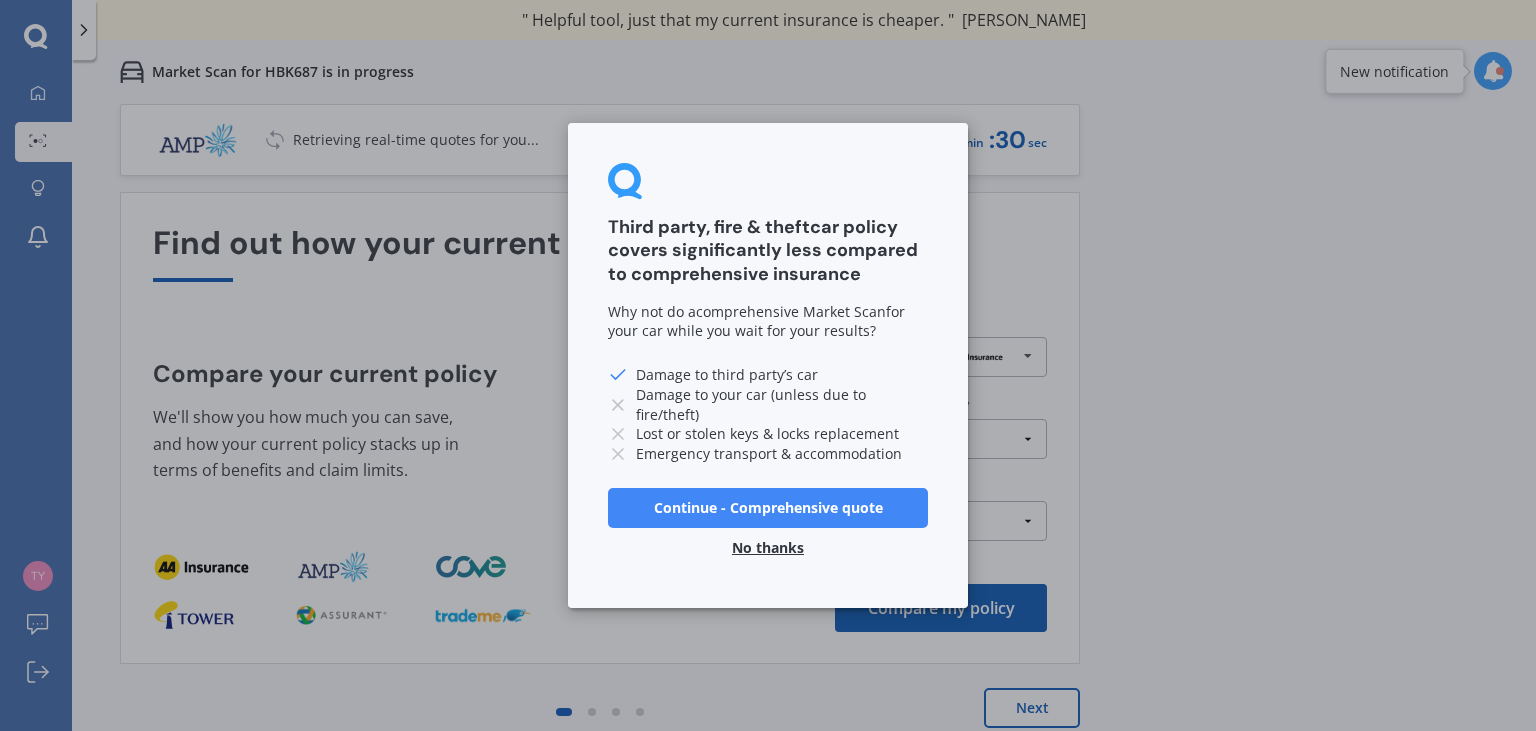 click on "No thanks" at bounding box center (768, 548) 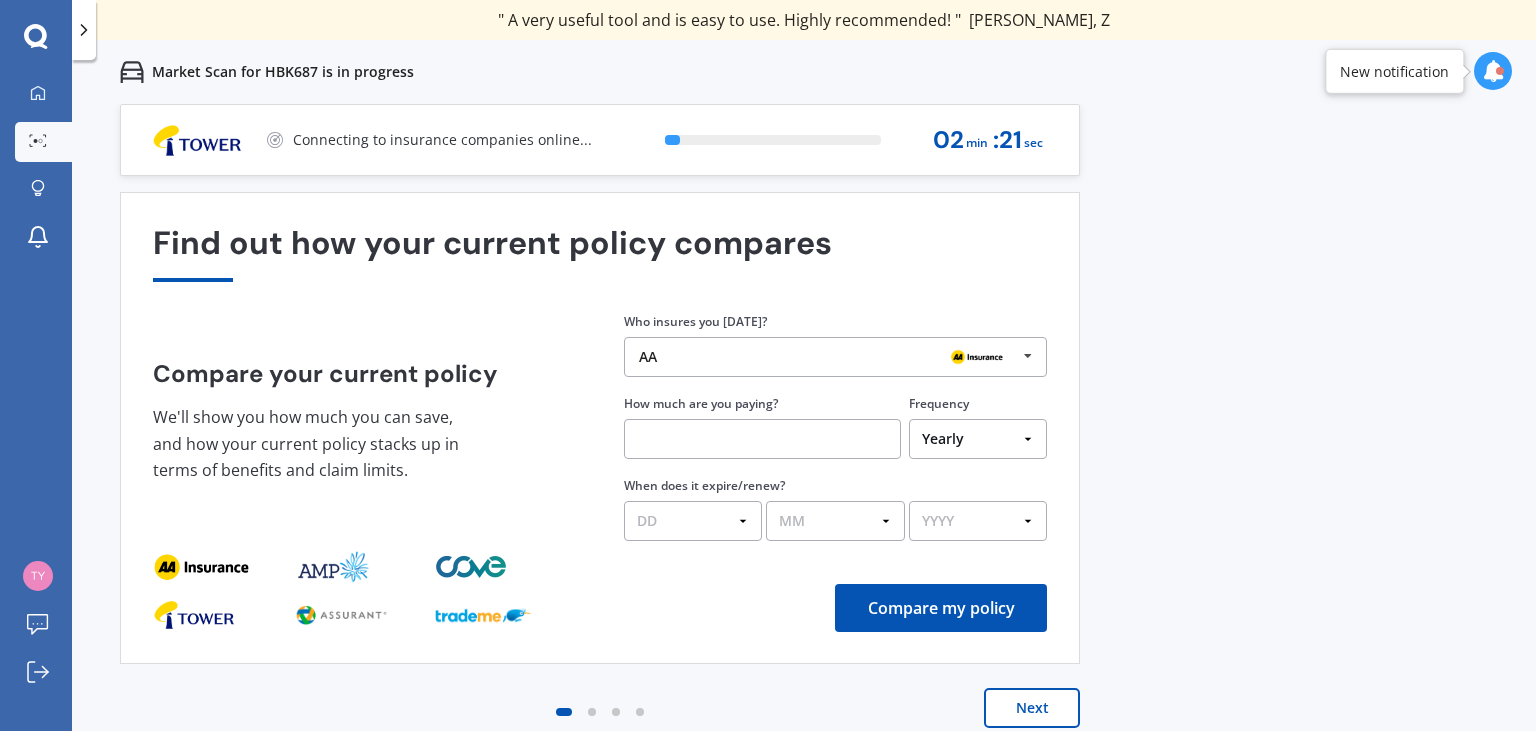 click on "Previous 60,000+ Kiwis have signed up to shop and save on insurance with us " Helpful tool, just that my current insurance is cheaper. " [PERSON_NAME], H " I have already recommended Quashed to many family and friends. This is fantastic. Thank you. " [PERSON_NAME], M " A very useful tool and is easy to use. Highly recommended! " [PERSON_NAME], Z " Useful tool to check whether our current prices are competitive - which they are. " [PERSON_NAME], G " My current car insurance was half of the cheapest quoted here, so I'll stick with them. " [PERSON_NAME], N " Gave exactly the same results. " [PERSON_NAME], S " It's pretty accurate. Good service. " Mala, P " That was very helpful as it provided all the details required to make the necessary decision. " [PERSON_NAME], I " I've already recommended to a number of people. " [PERSON_NAME], J " Good to know my existing cover is so good! " [PERSON_NAME], J " Excellent site! I saved $300 off my existing policy. " Lian, G " Great stuff team! first time using it, and it was very clear and concise. " [PERSON_NAME], B   Next 7 % 02 min :  21 sec 1" at bounding box center [804, 439] 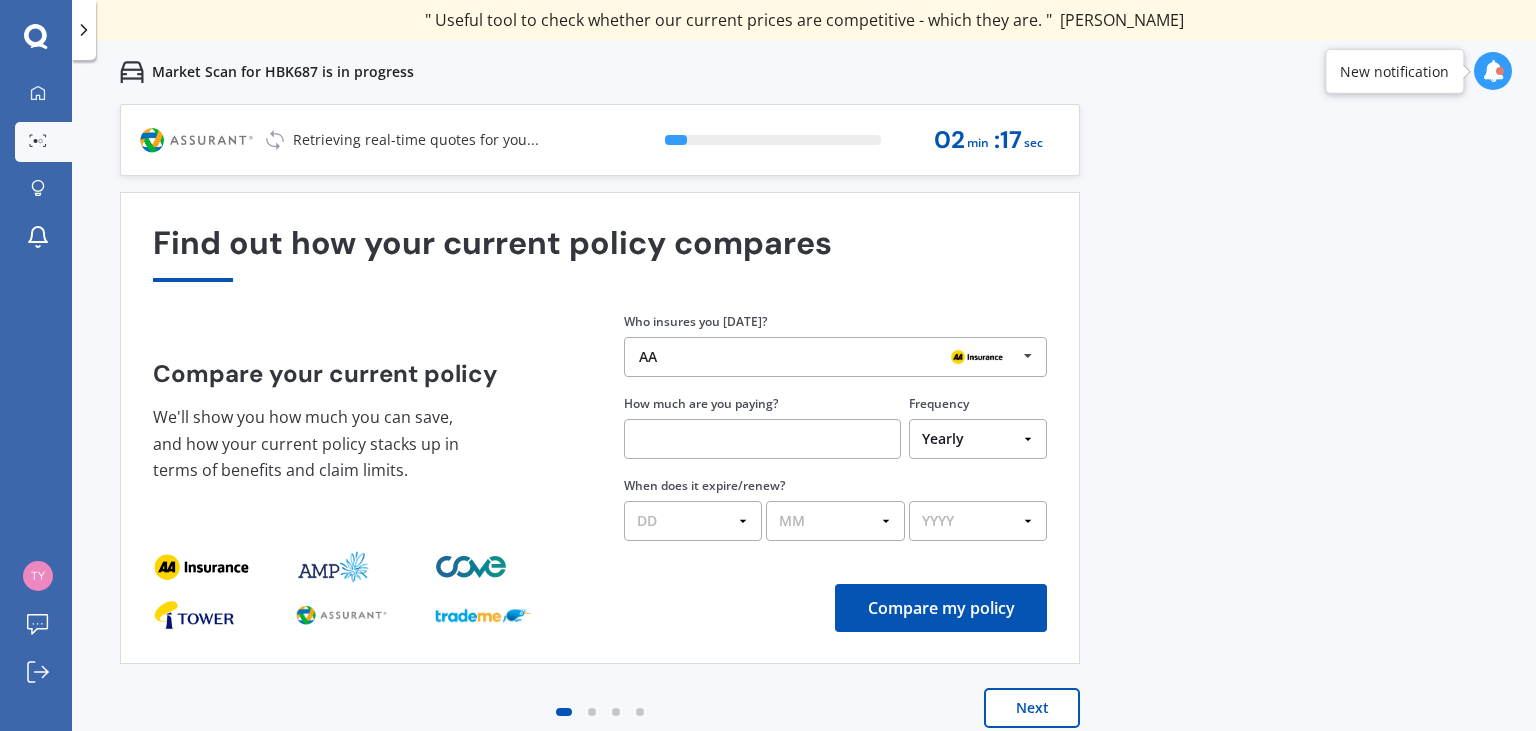 click on "Next" at bounding box center [1032, 708] 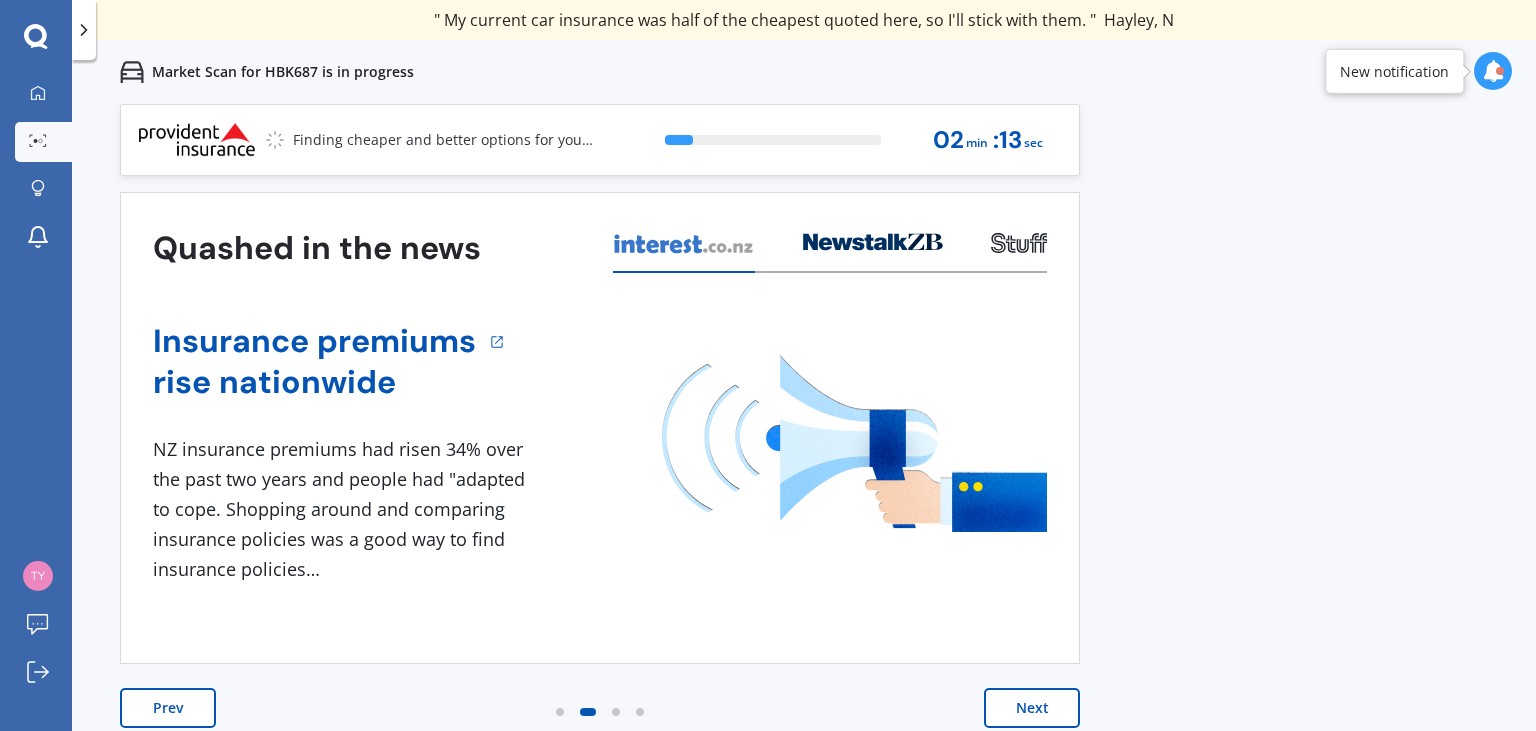 click on "Next" at bounding box center (1032, 708) 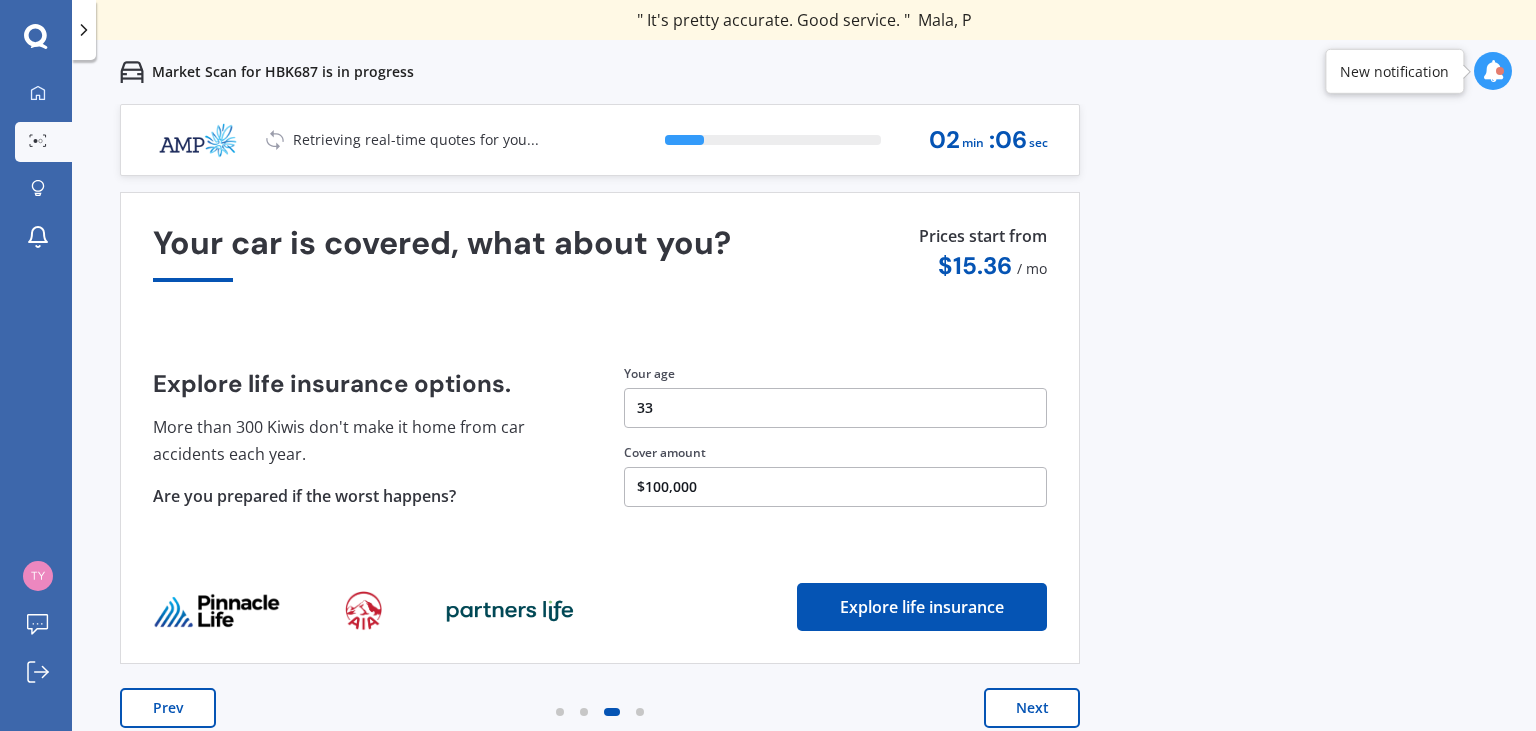 click on "Next" at bounding box center (1032, 708) 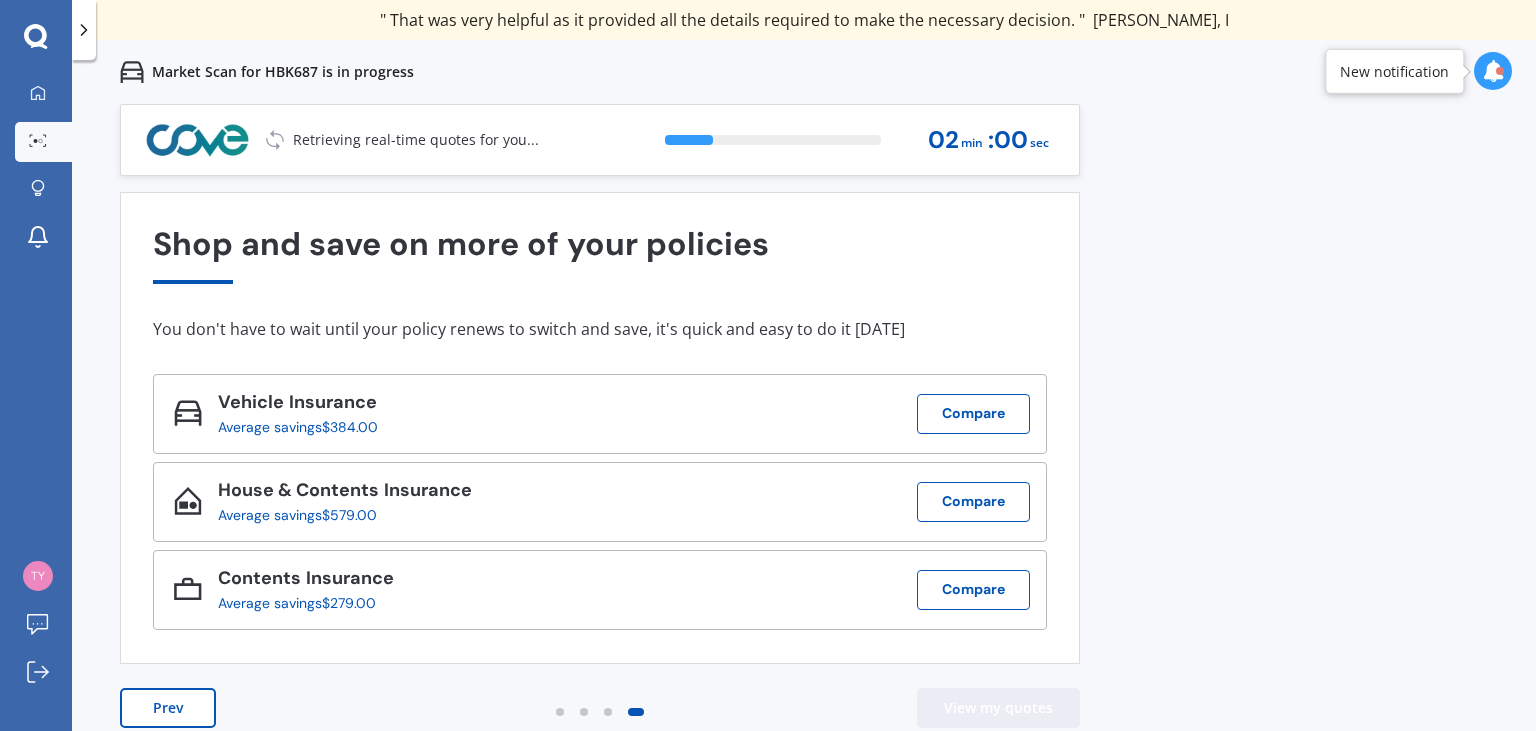click on "View my quotes" at bounding box center (998, 708) 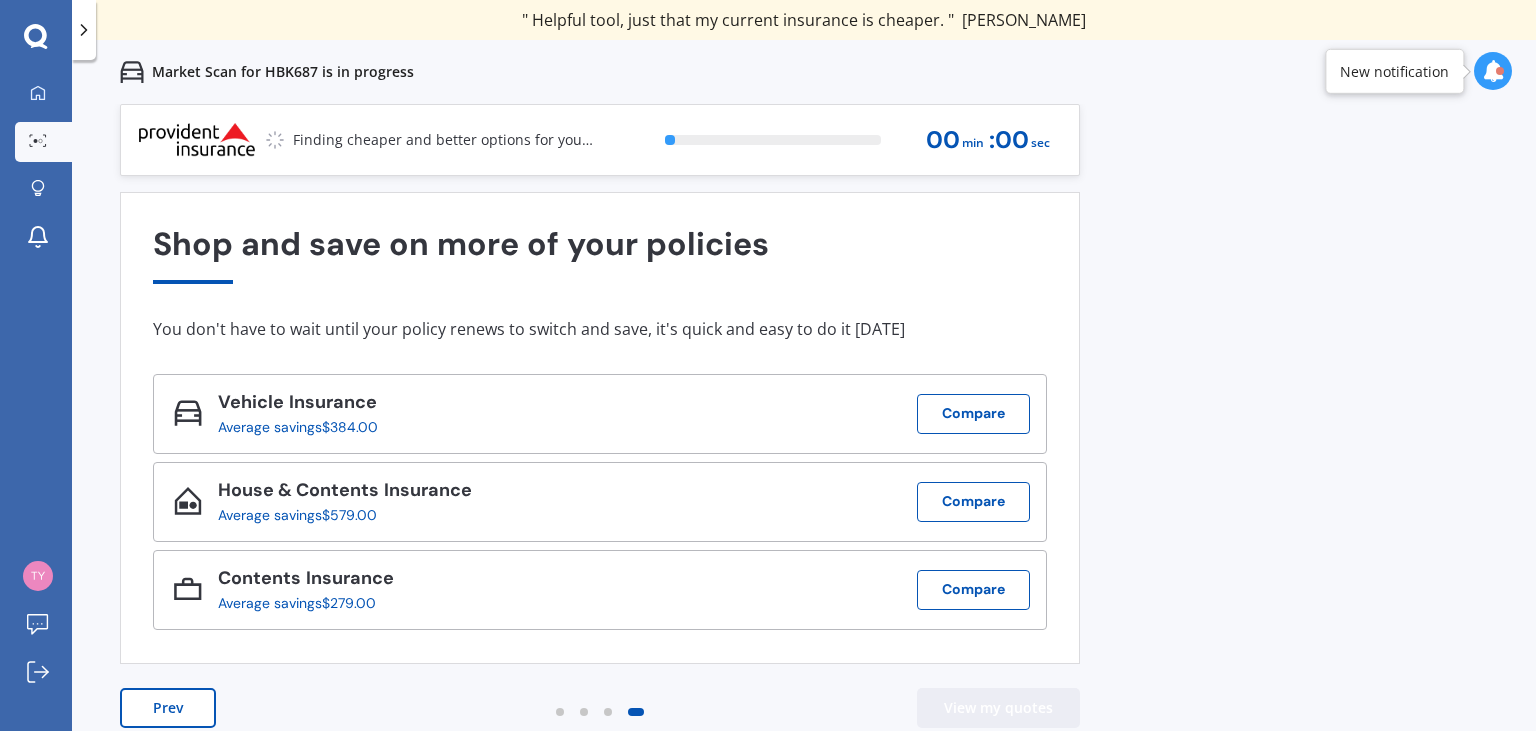 click on "View my quotes" at bounding box center [998, 708] 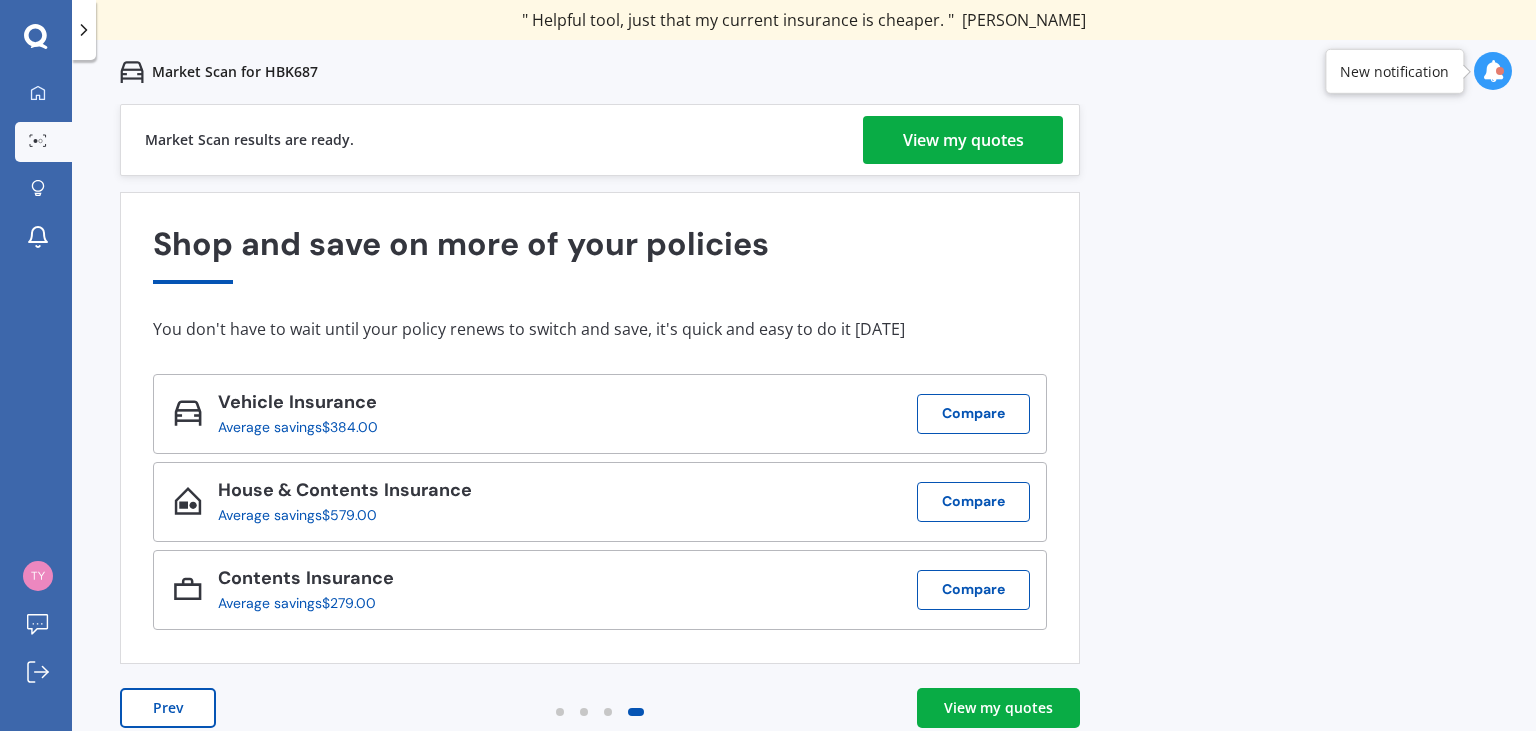 click on "View my quotes" at bounding box center [998, 708] 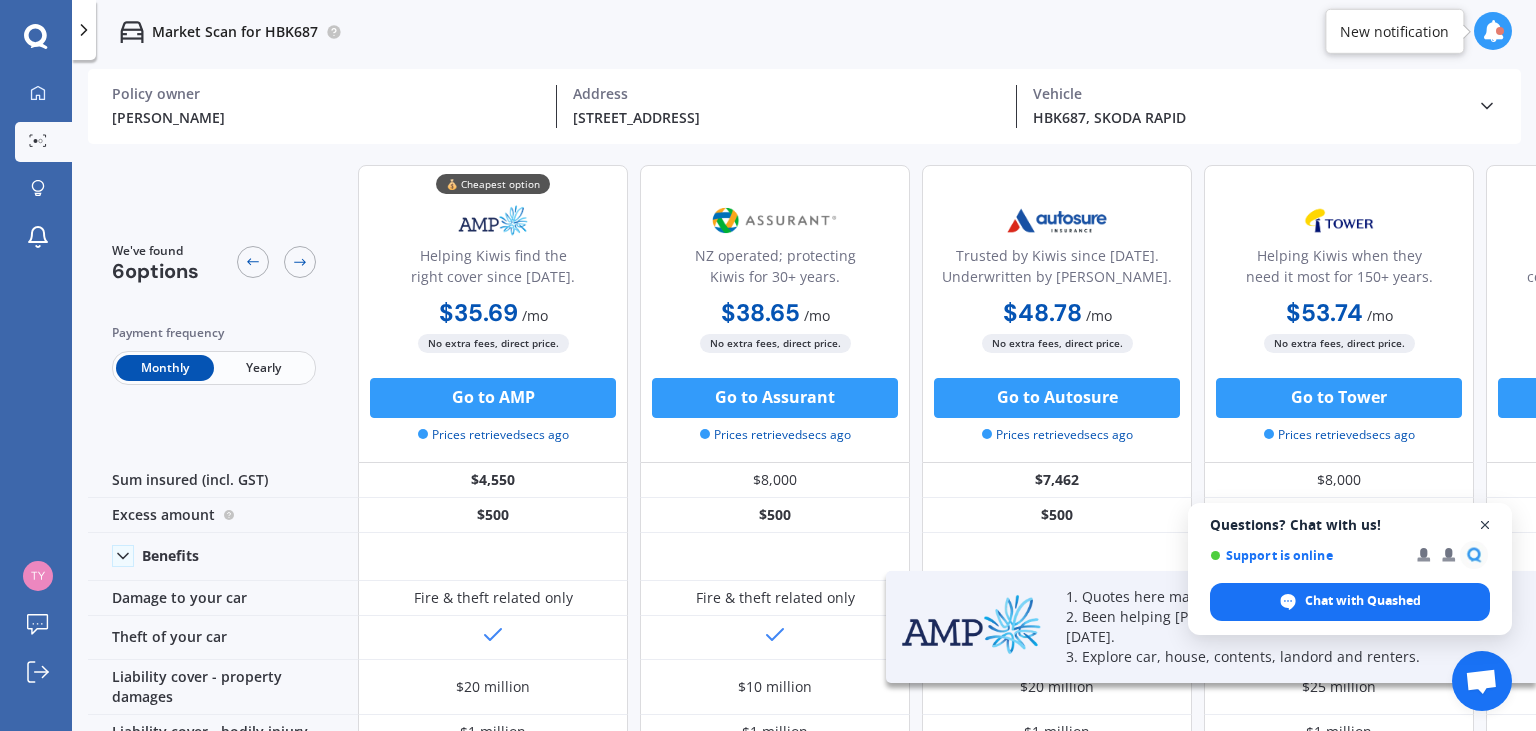 click at bounding box center (1485, 525) 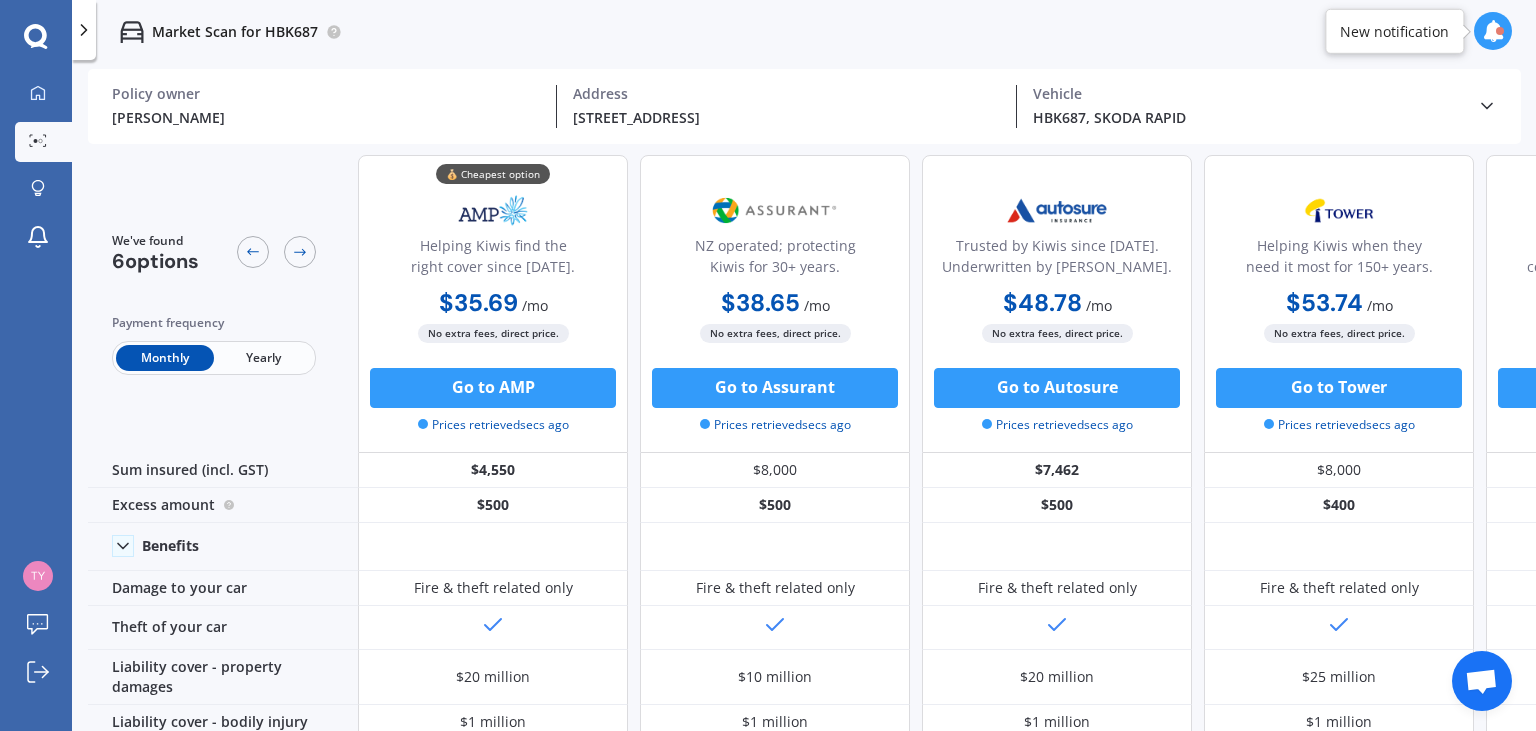 scroll, scrollTop: 0, scrollLeft: 0, axis: both 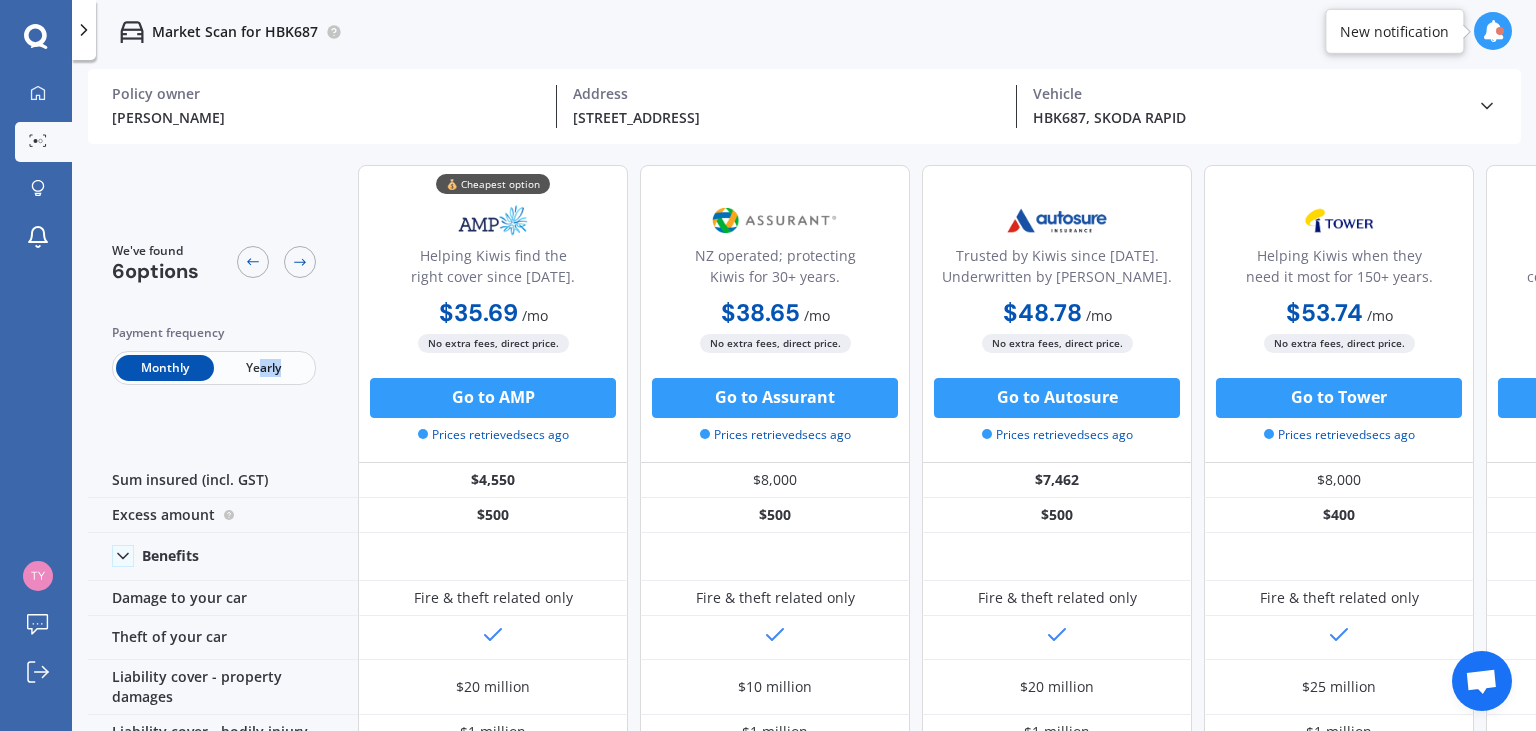 drag, startPoint x: 283, startPoint y: 383, endPoint x: 260, endPoint y: 372, distance: 25.495098 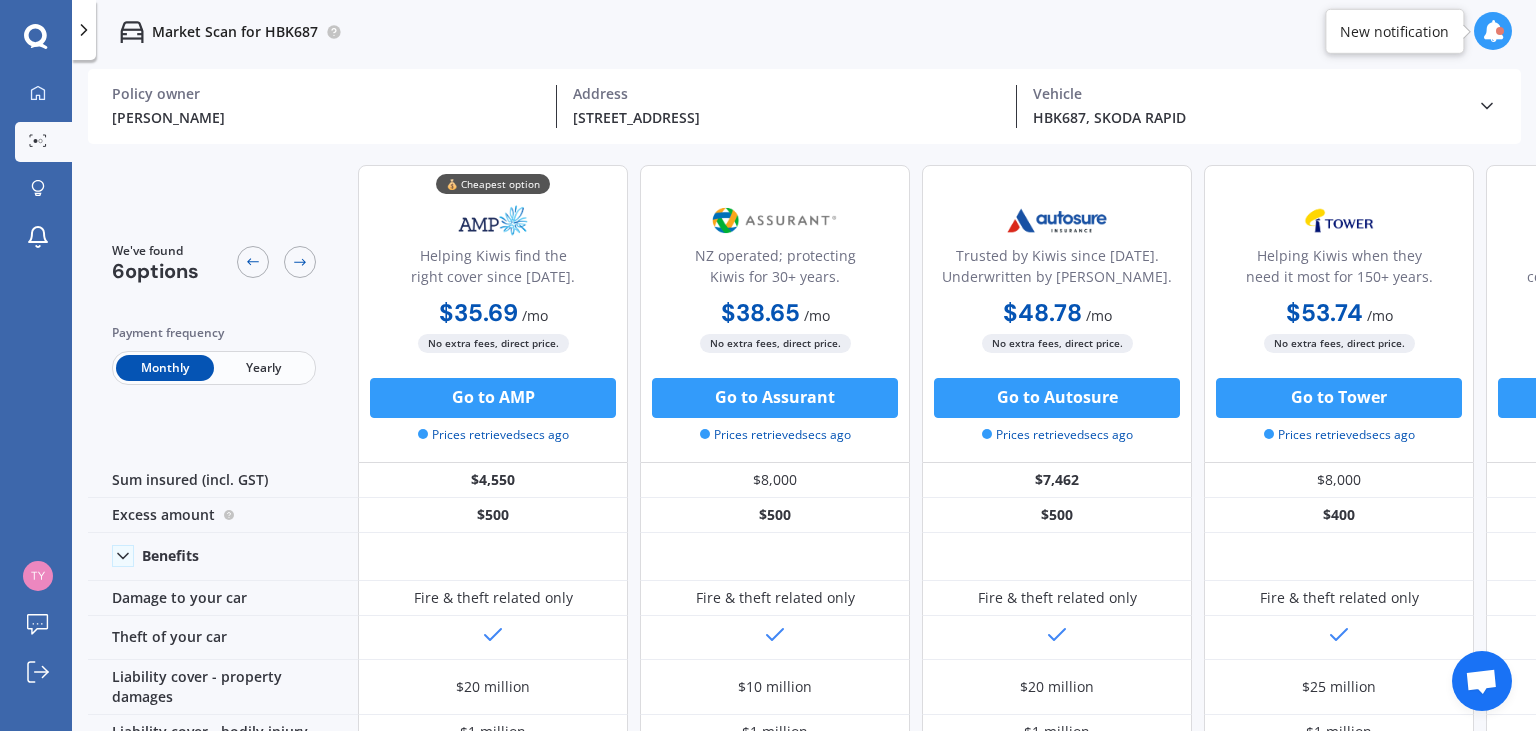 click on "Yearly" at bounding box center (263, 368) 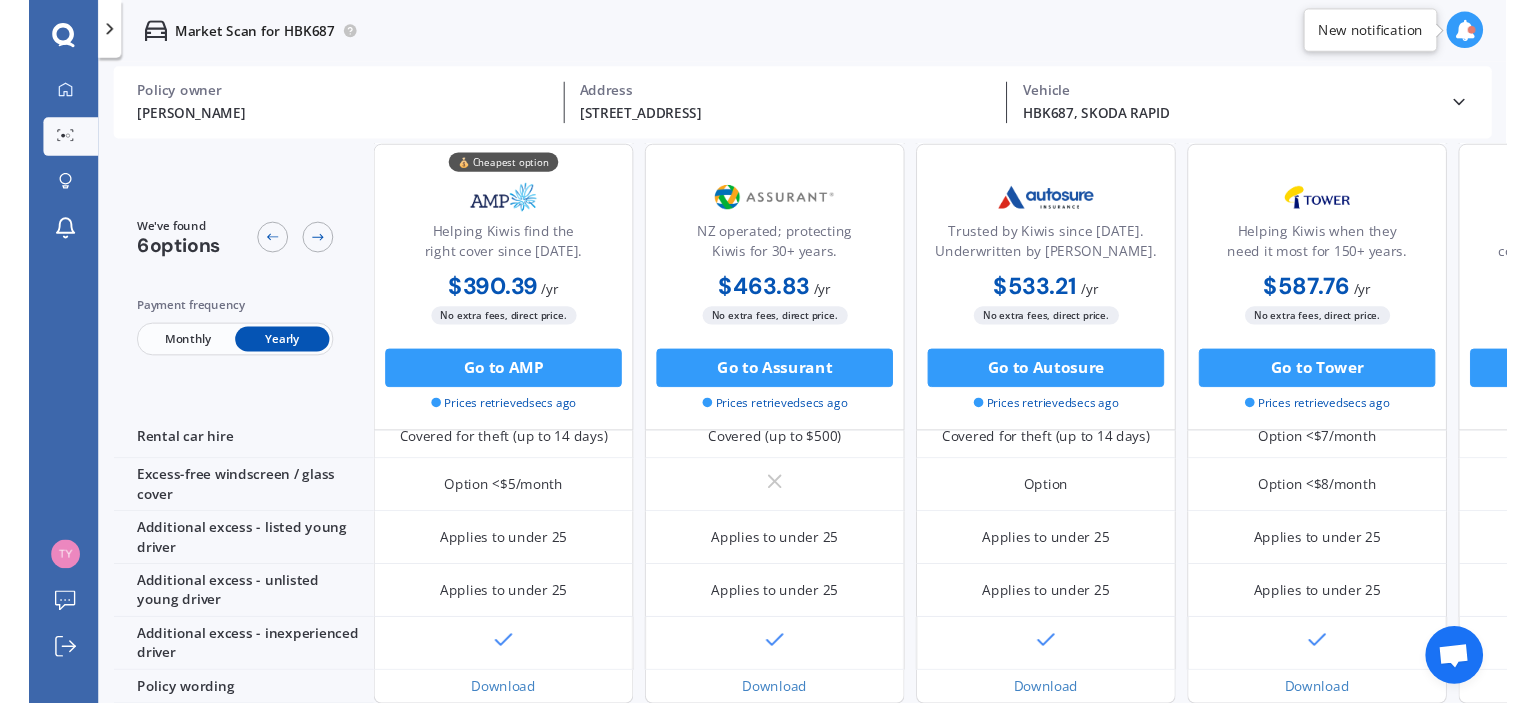 scroll, scrollTop: 0, scrollLeft: 0, axis: both 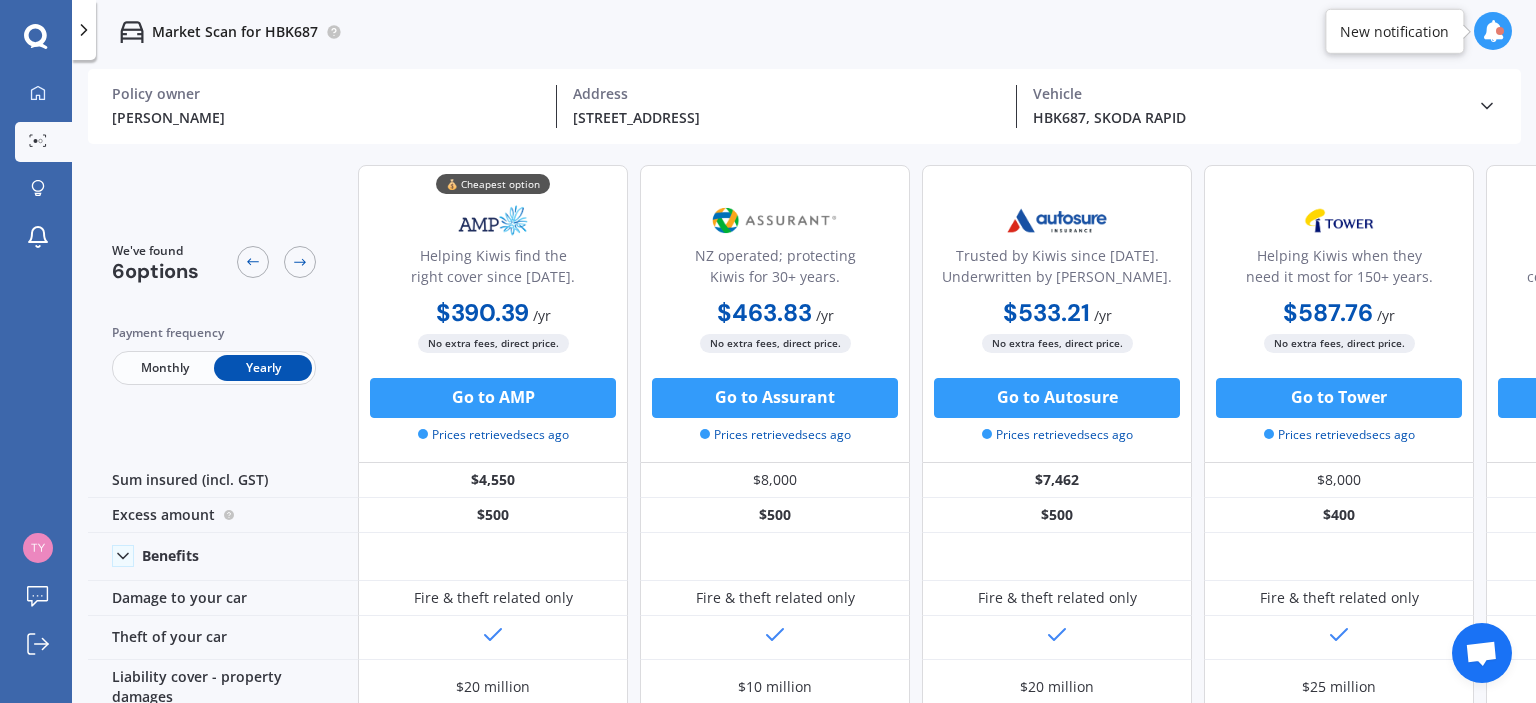 click on "Market Scan for HBK687" at bounding box center (804, 32) 